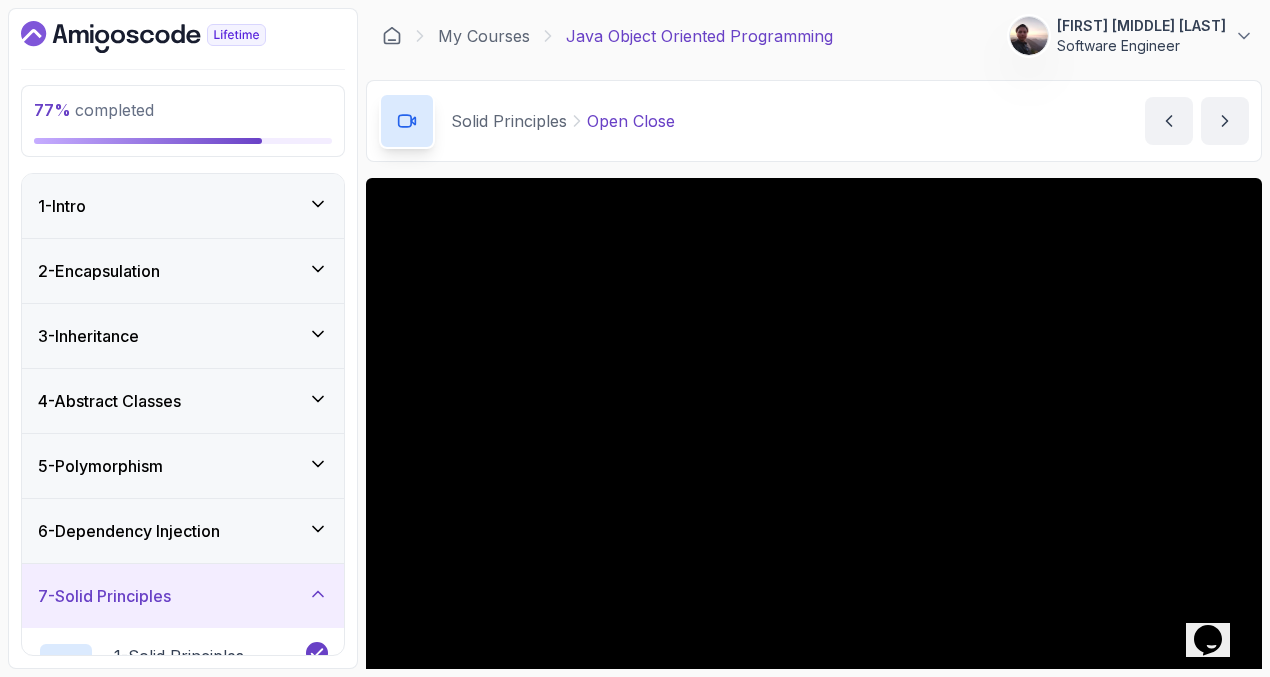 scroll, scrollTop: 0, scrollLeft: 0, axis: both 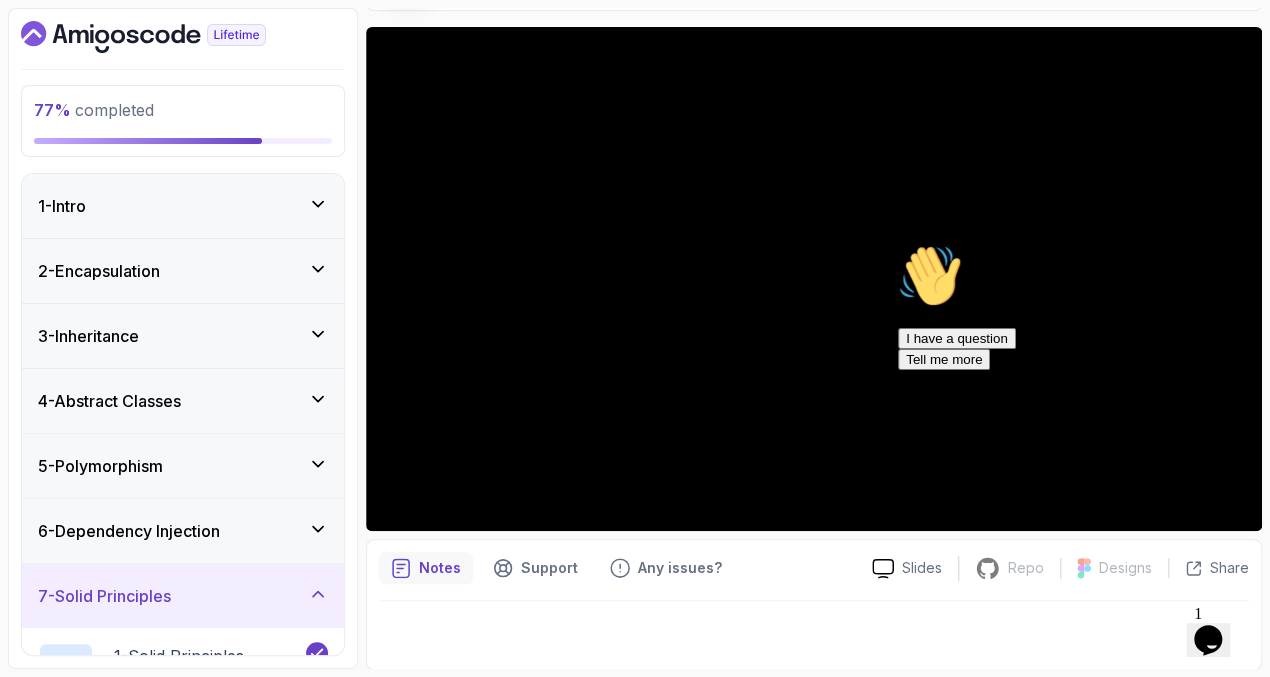 click 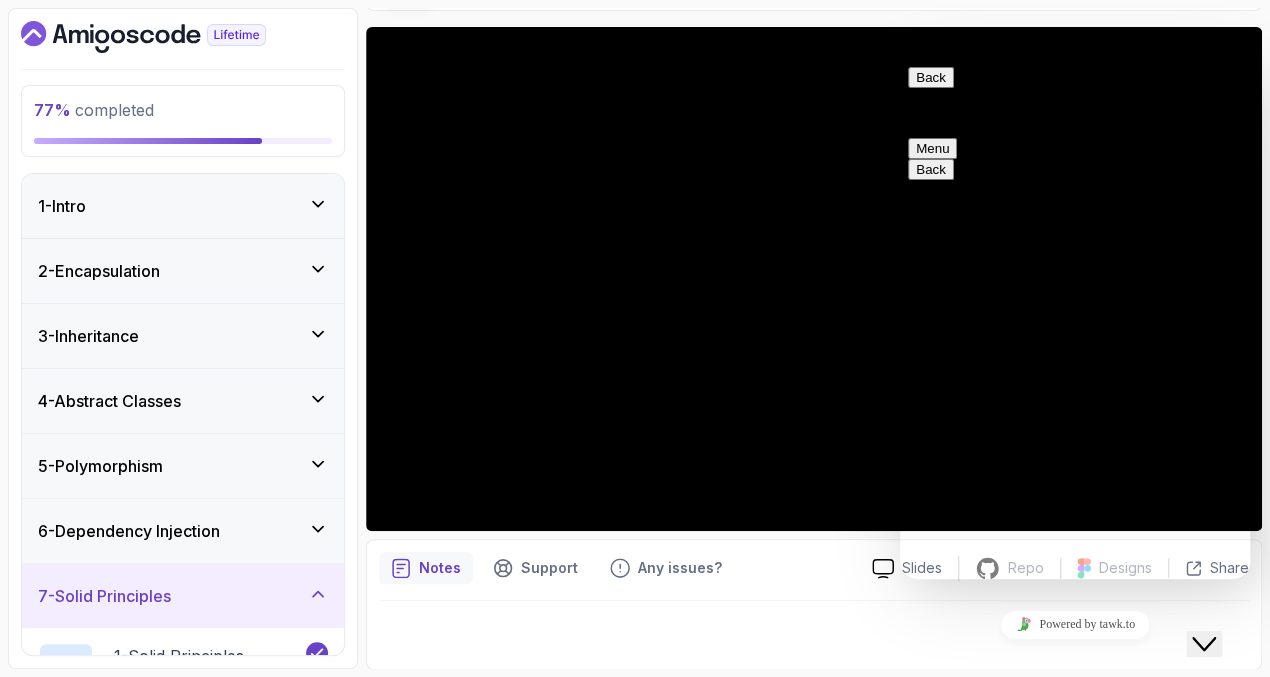click on "Menu" at bounding box center (932, 148) 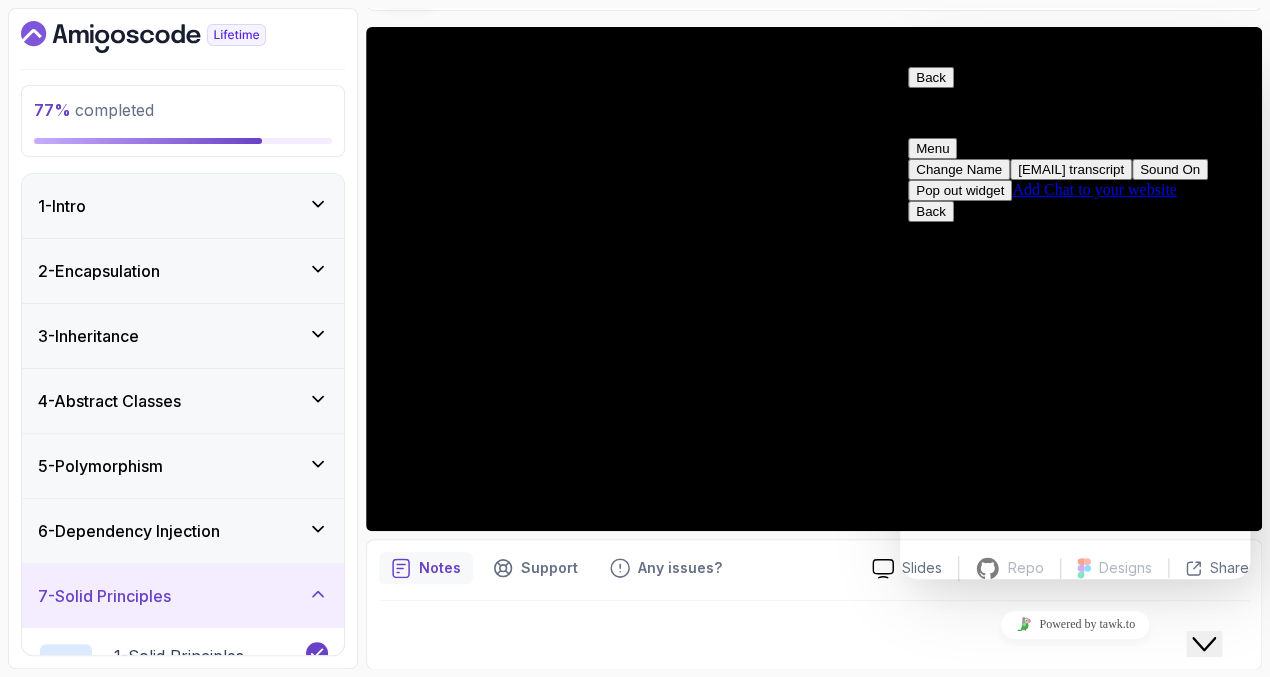 click on "Back" at bounding box center (931, 77) 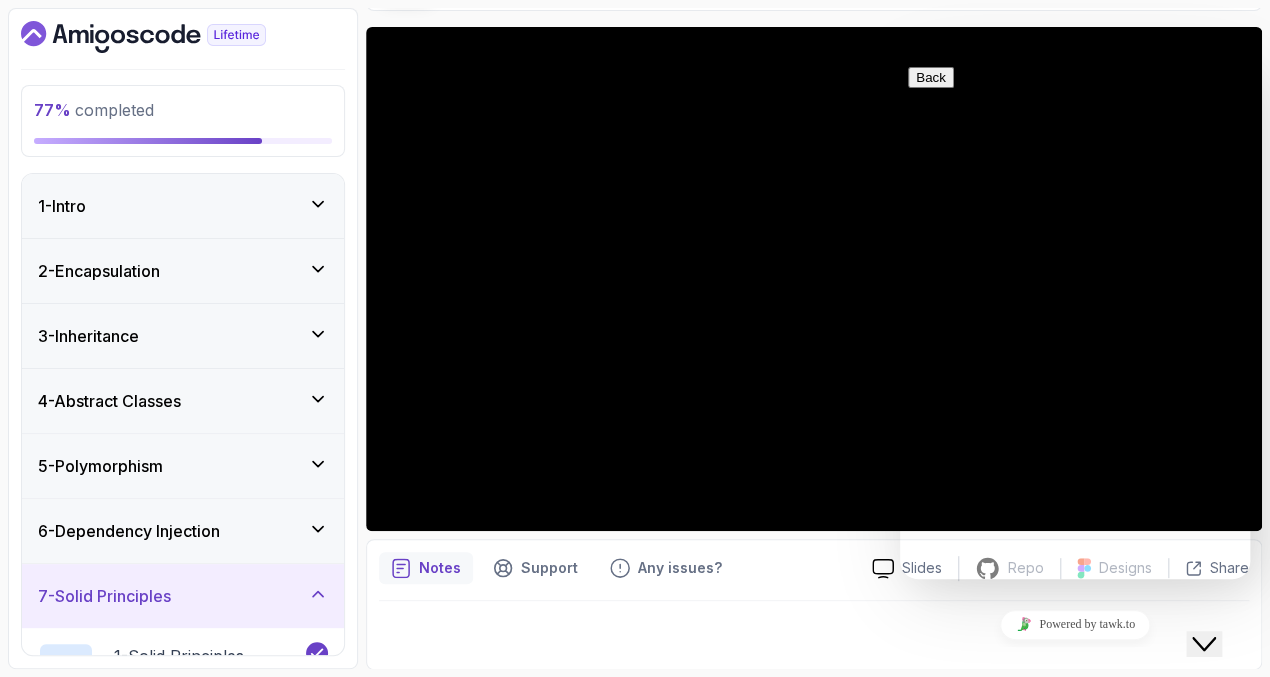 click on "Close Chat This icon closes the chat window." 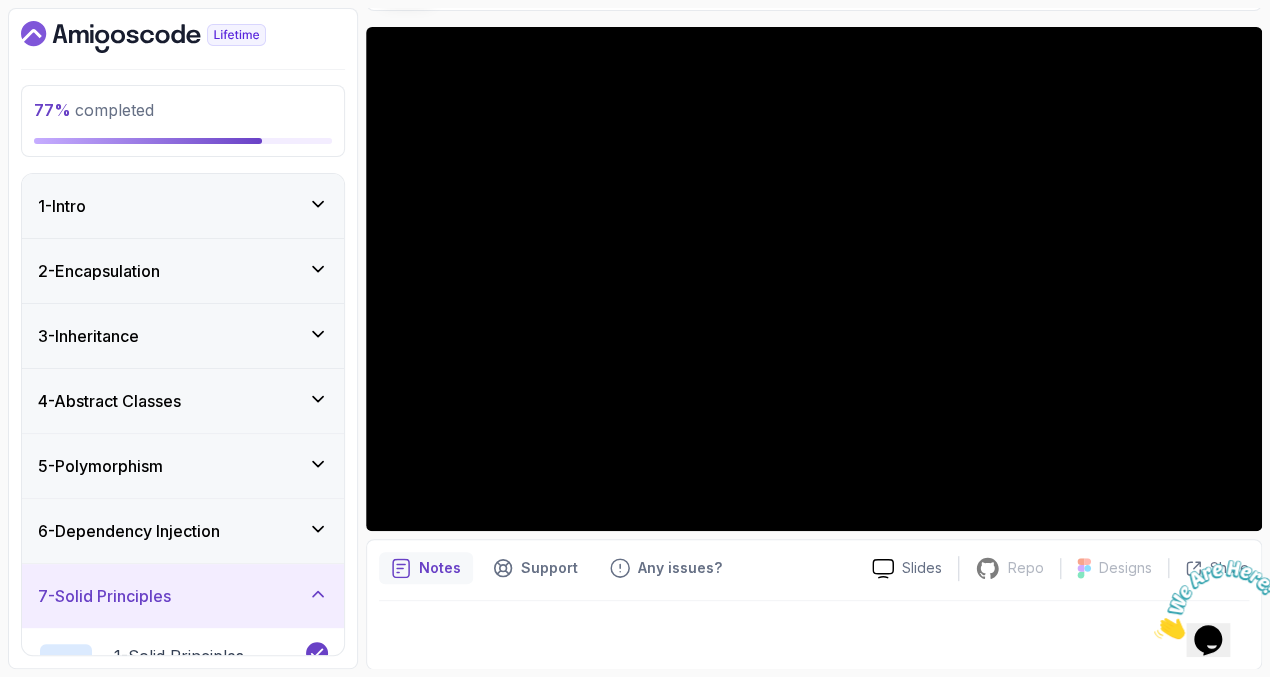 click at bounding box center (1154, 633) 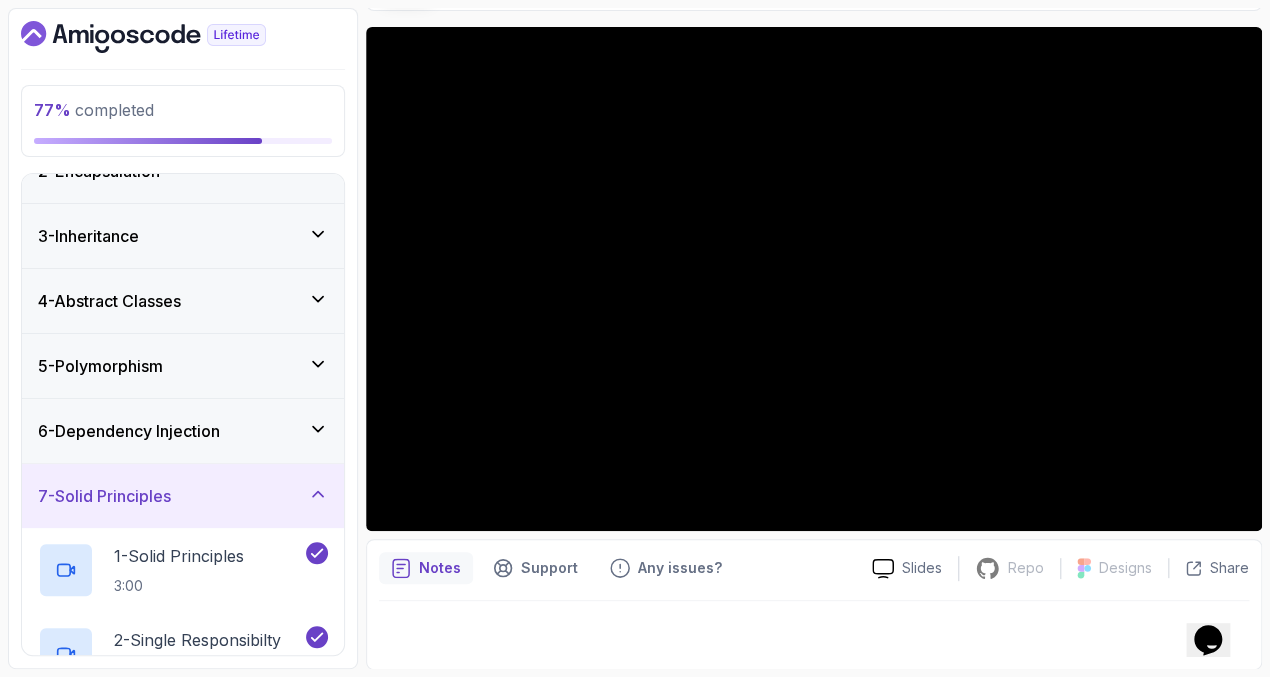 scroll, scrollTop: 200, scrollLeft: 0, axis: vertical 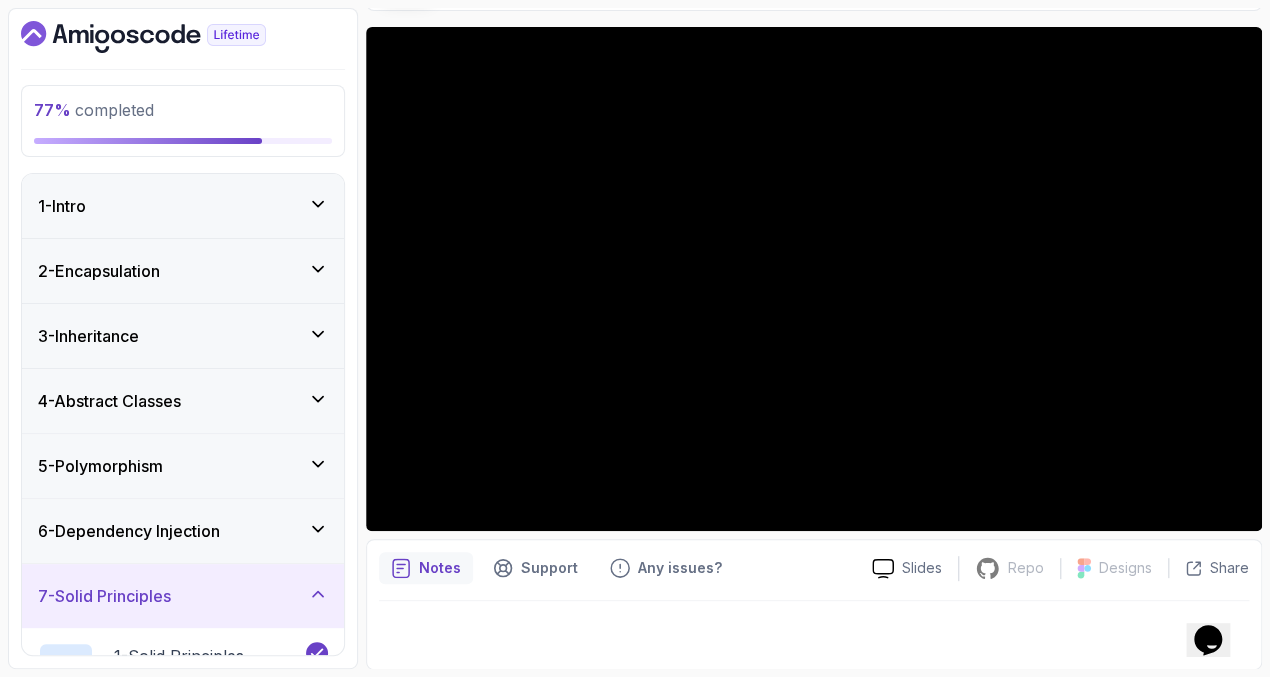 click on "1  -  Intro" at bounding box center [183, 206] 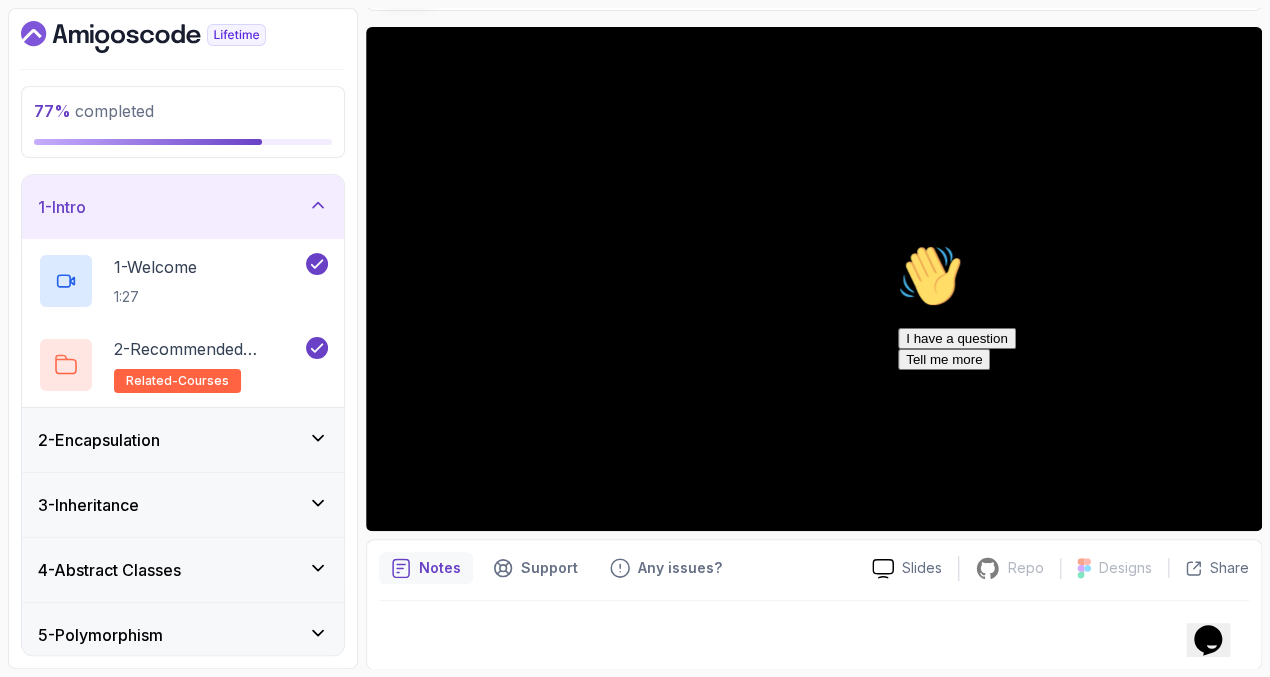 click on "2  -  Encapsulation" at bounding box center [183, 440] 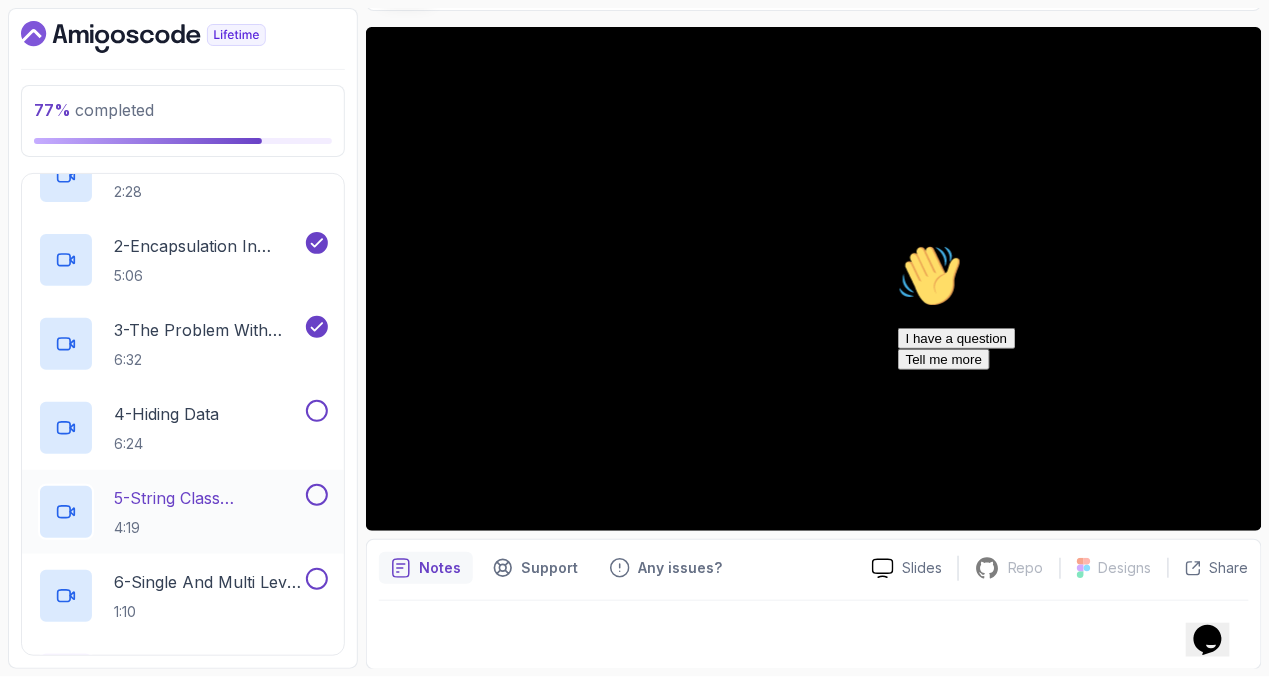 scroll, scrollTop: 200, scrollLeft: 0, axis: vertical 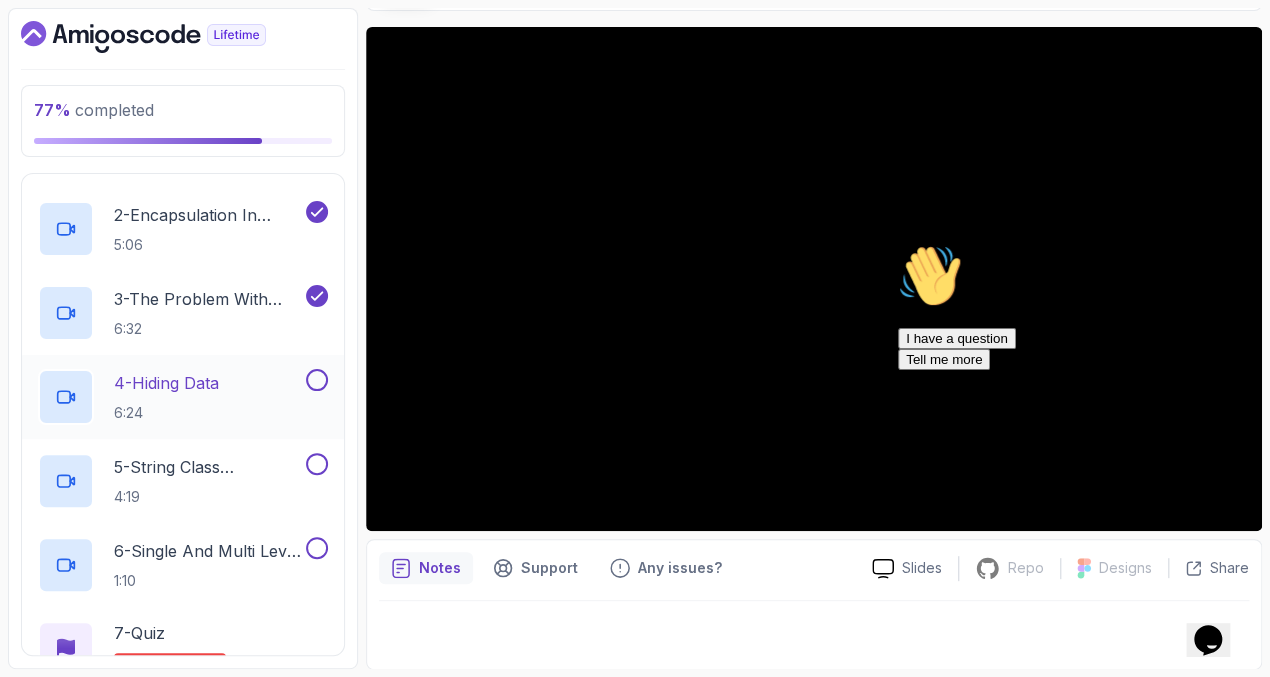 click on "4  -  Hiding Data" at bounding box center (166, 383) 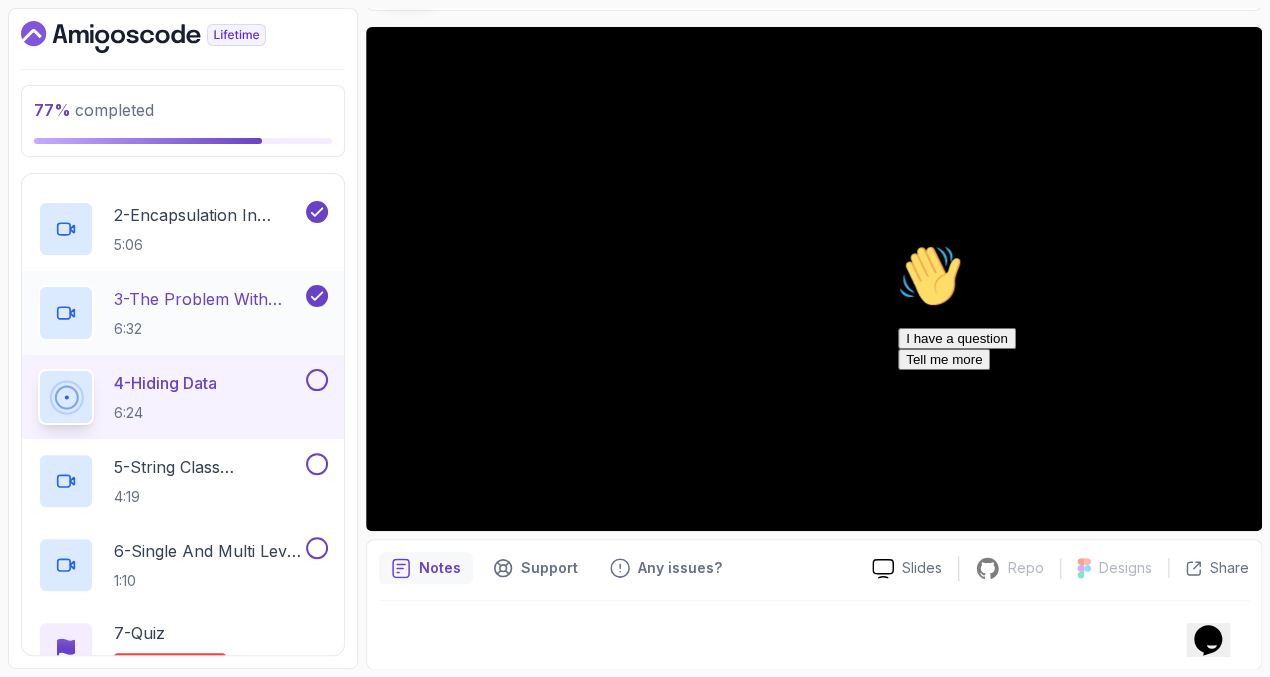 click on "3  -  The Problem With Non Private Fields 6:32" at bounding box center (208, 313) 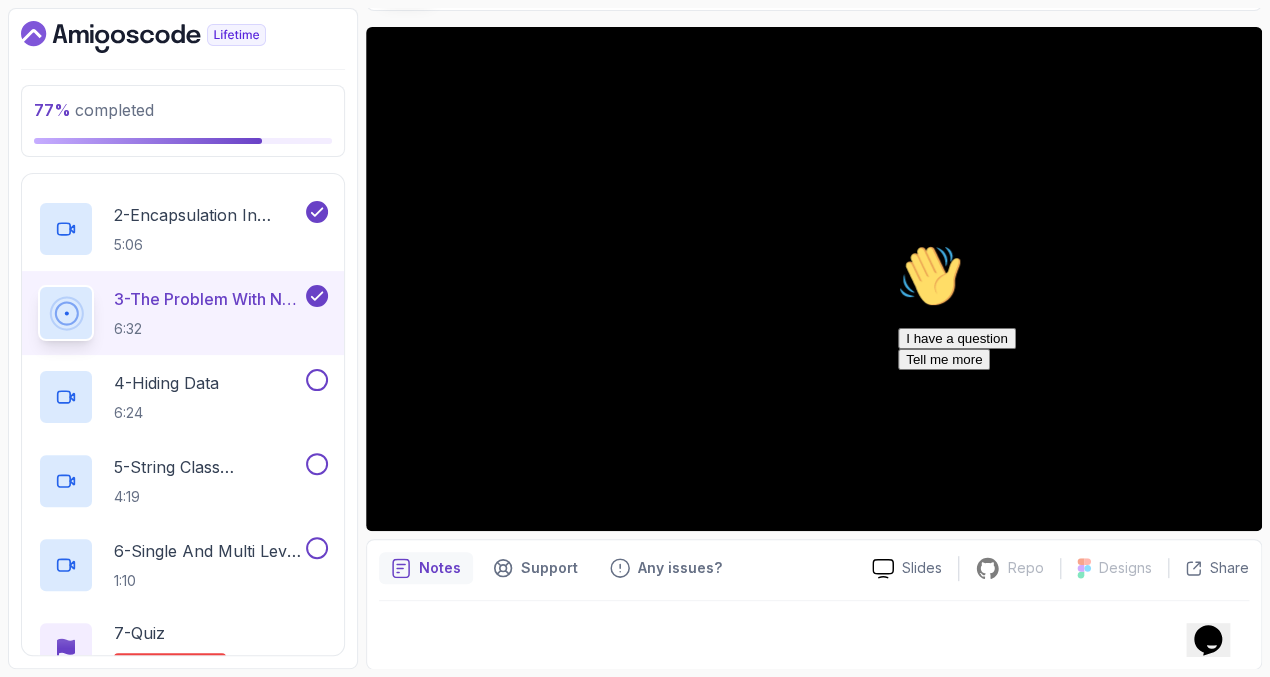 click at bounding box center (898, 244) 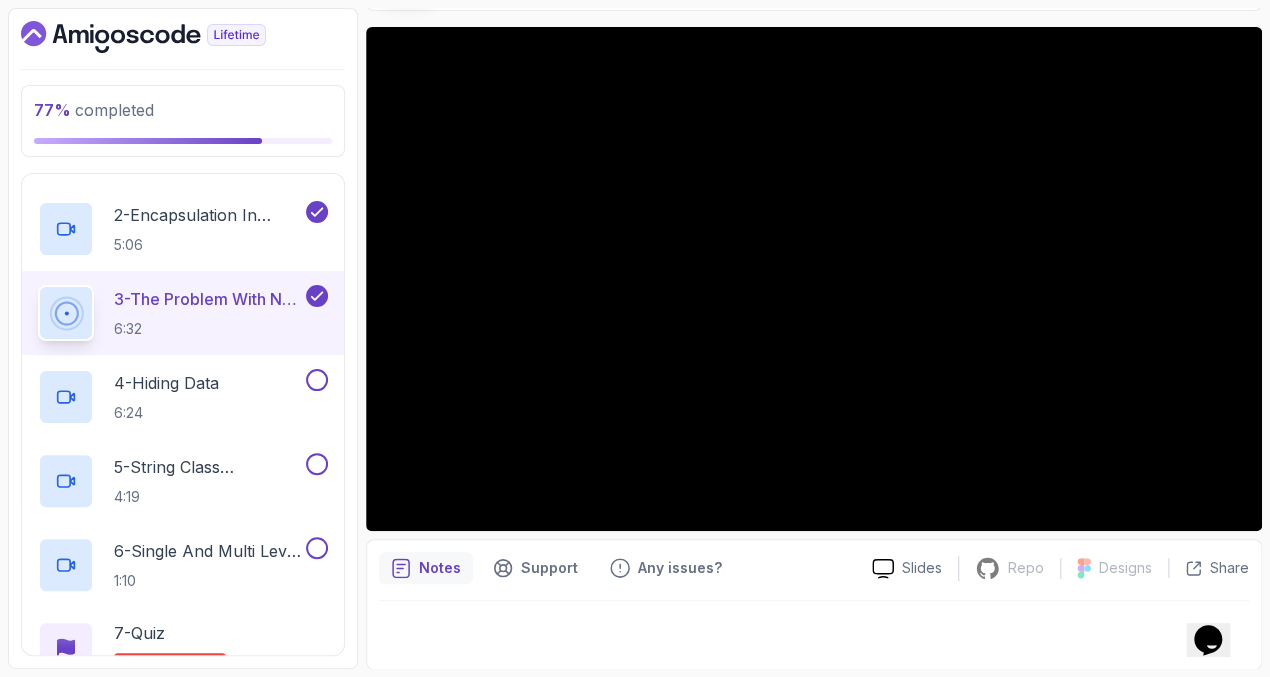 click 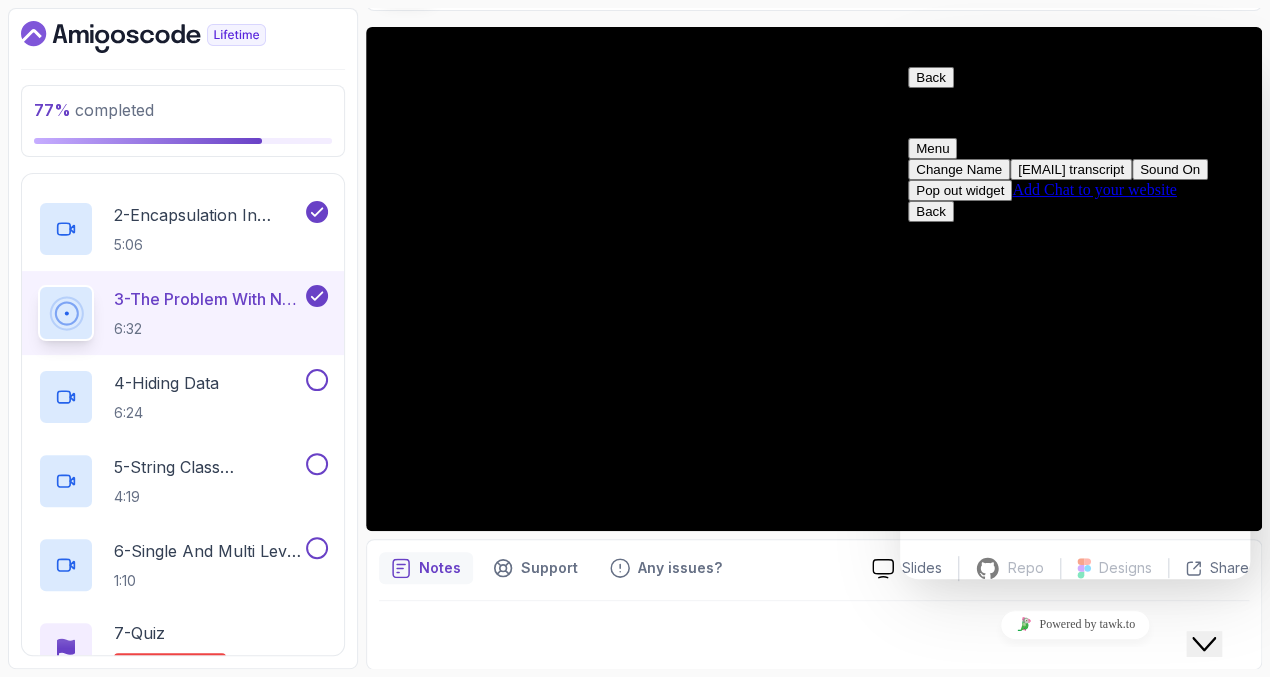 click at bounding box center (900, 59) 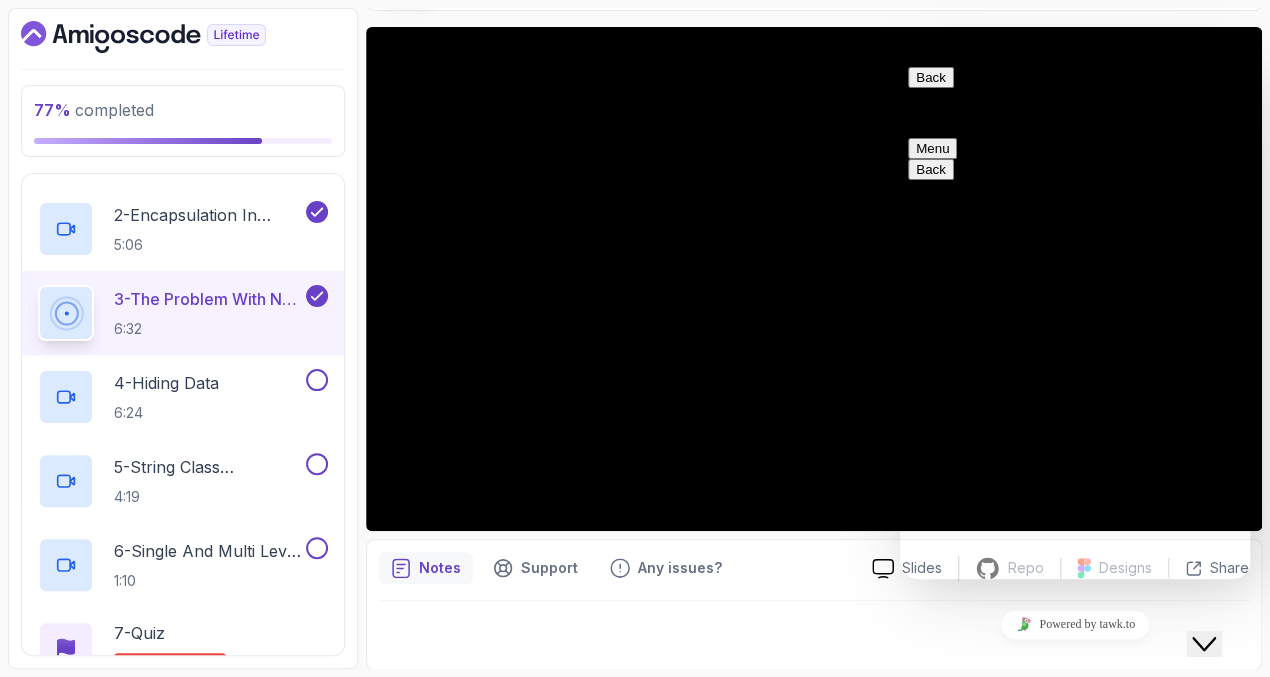 click at bounding box center (900, 59) 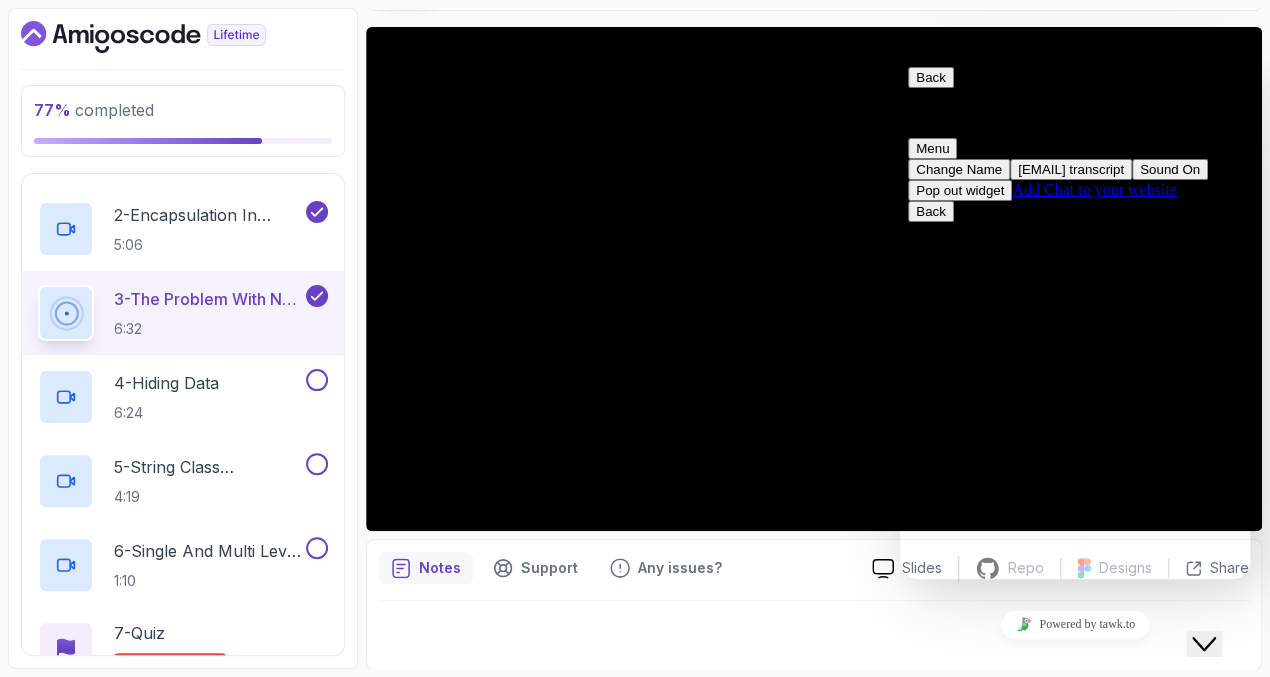 click on "Sound On" at bounding box center [1170, 169] 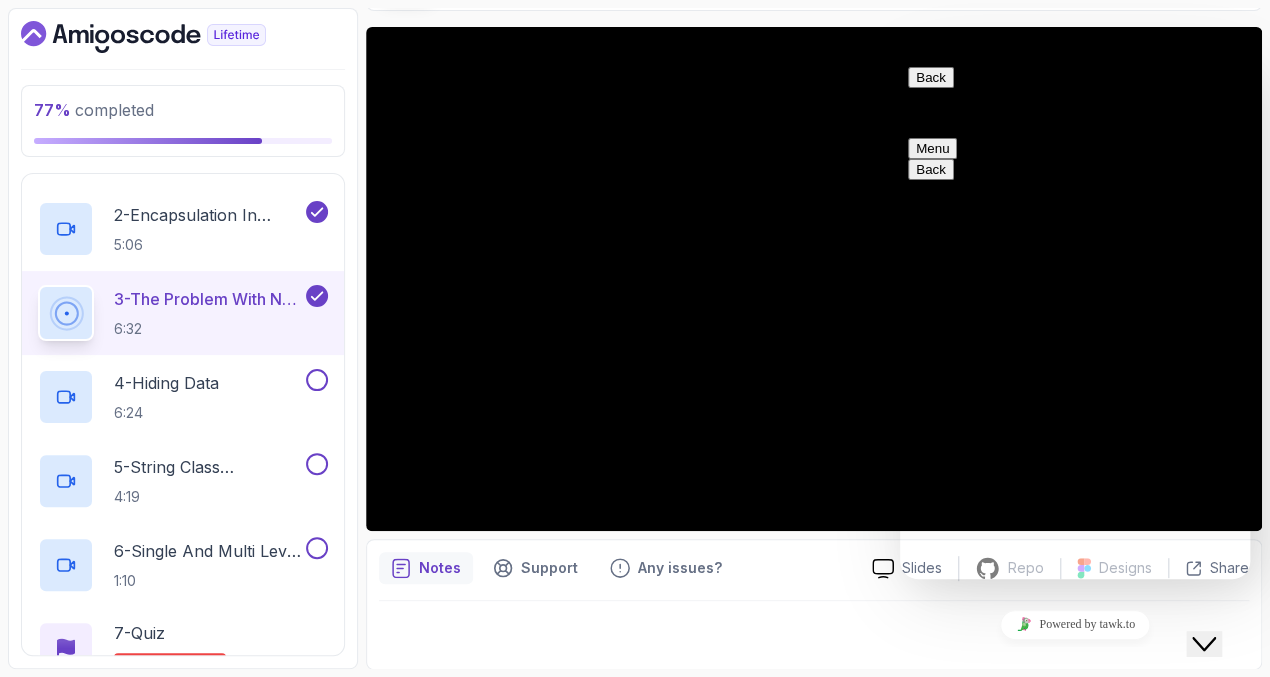 click at bounding box center (949, 148) 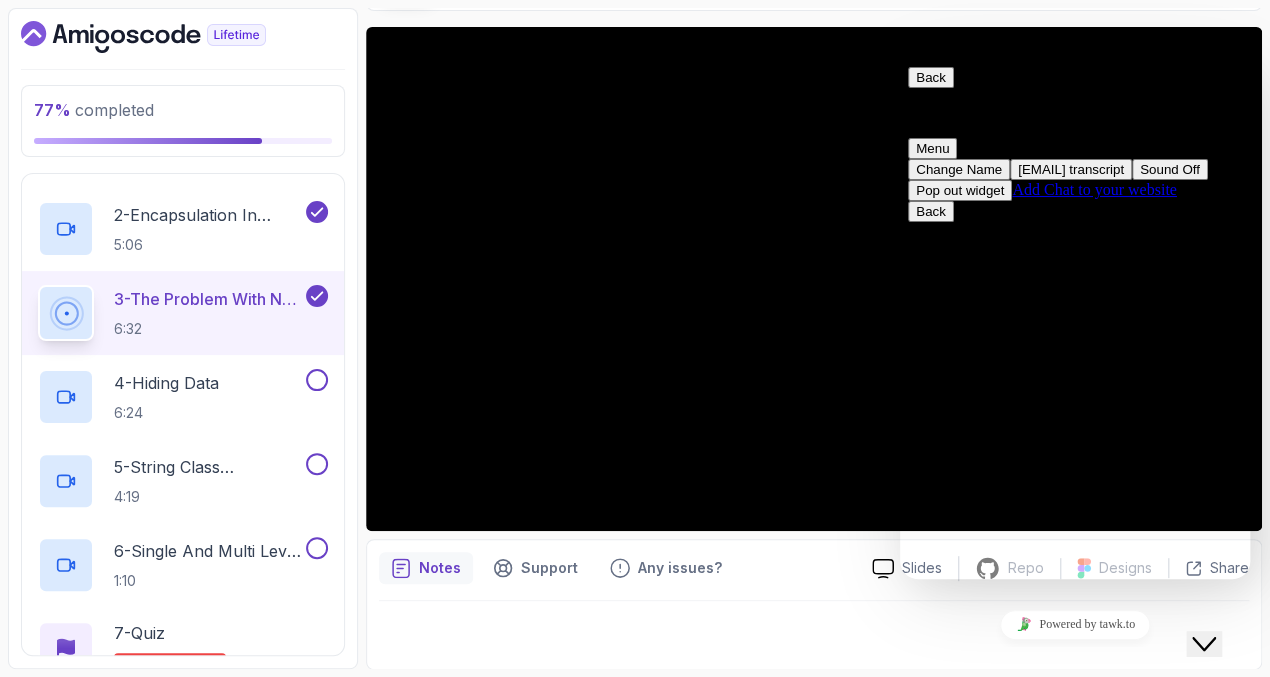 click on "Pop out widget" at bounding box center (960, 190) 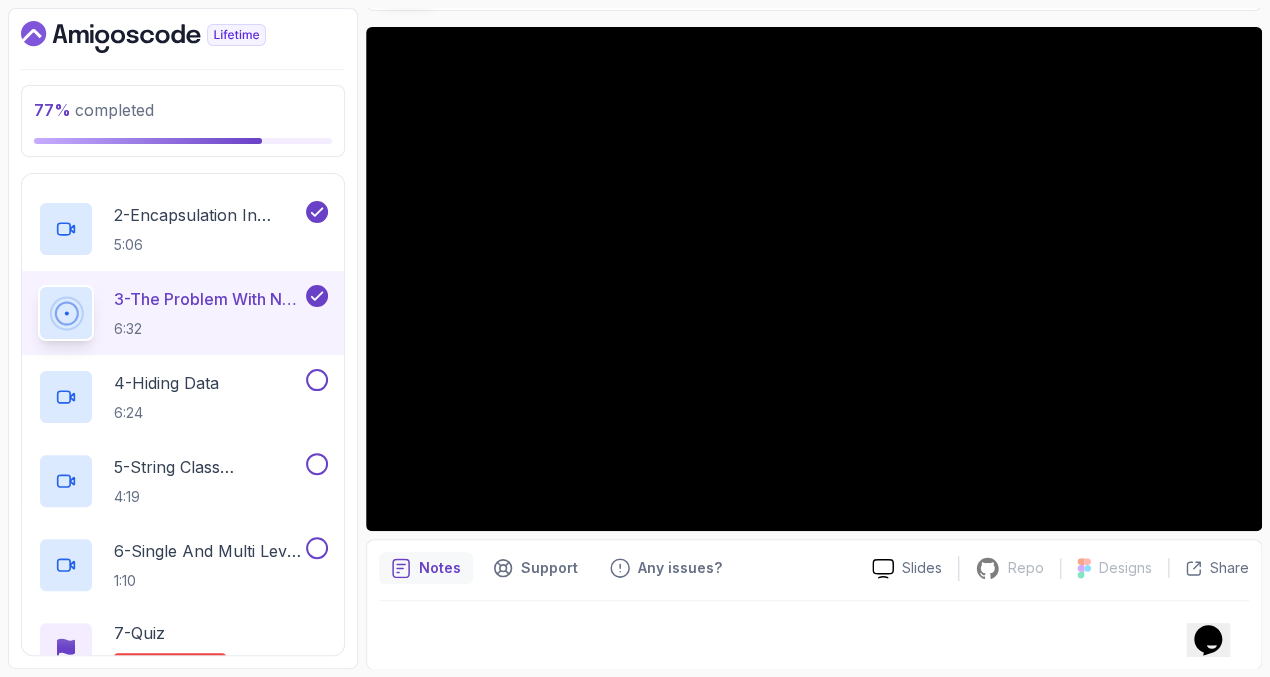 click 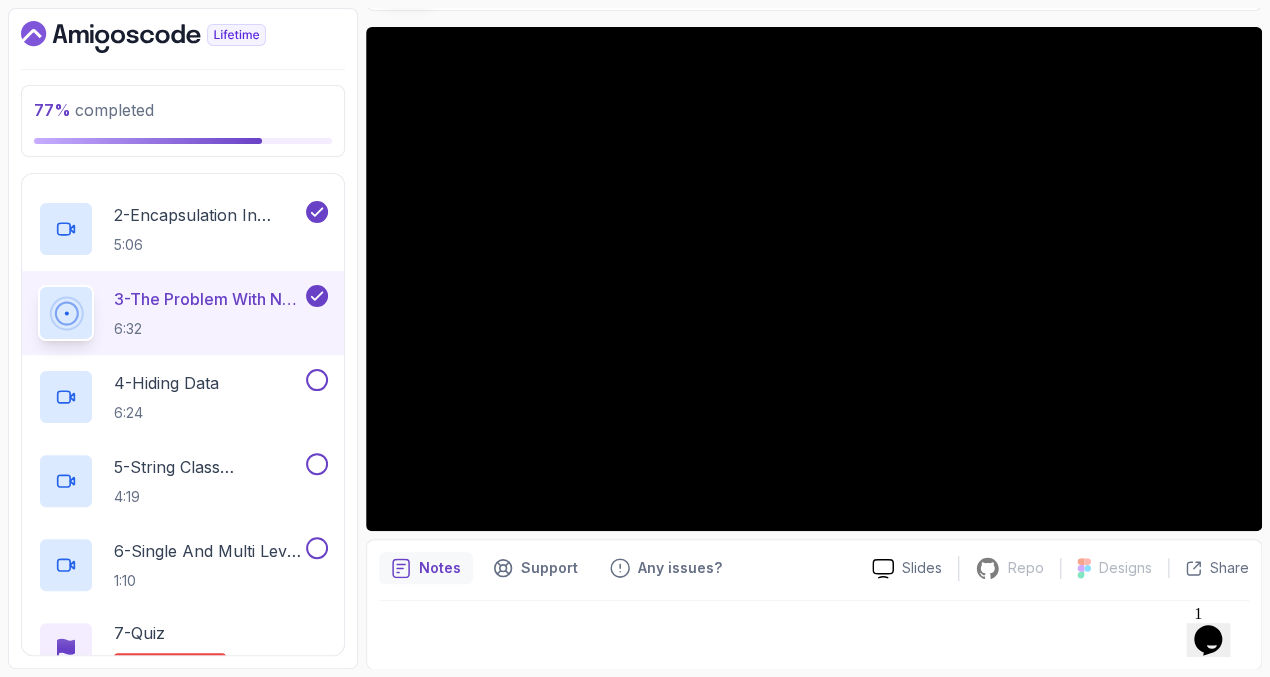 click at bounding box center [898, 246] 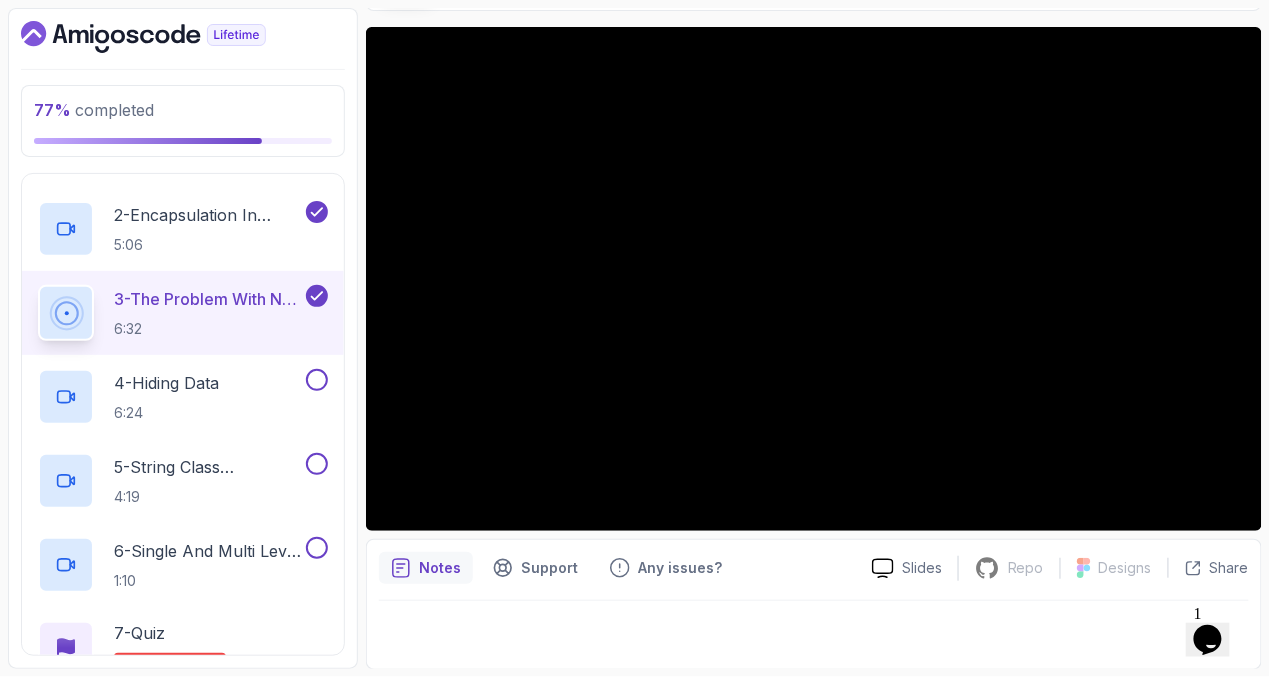 scroll, scrollTop: 199, scrollLeft: 0, axis: vertical 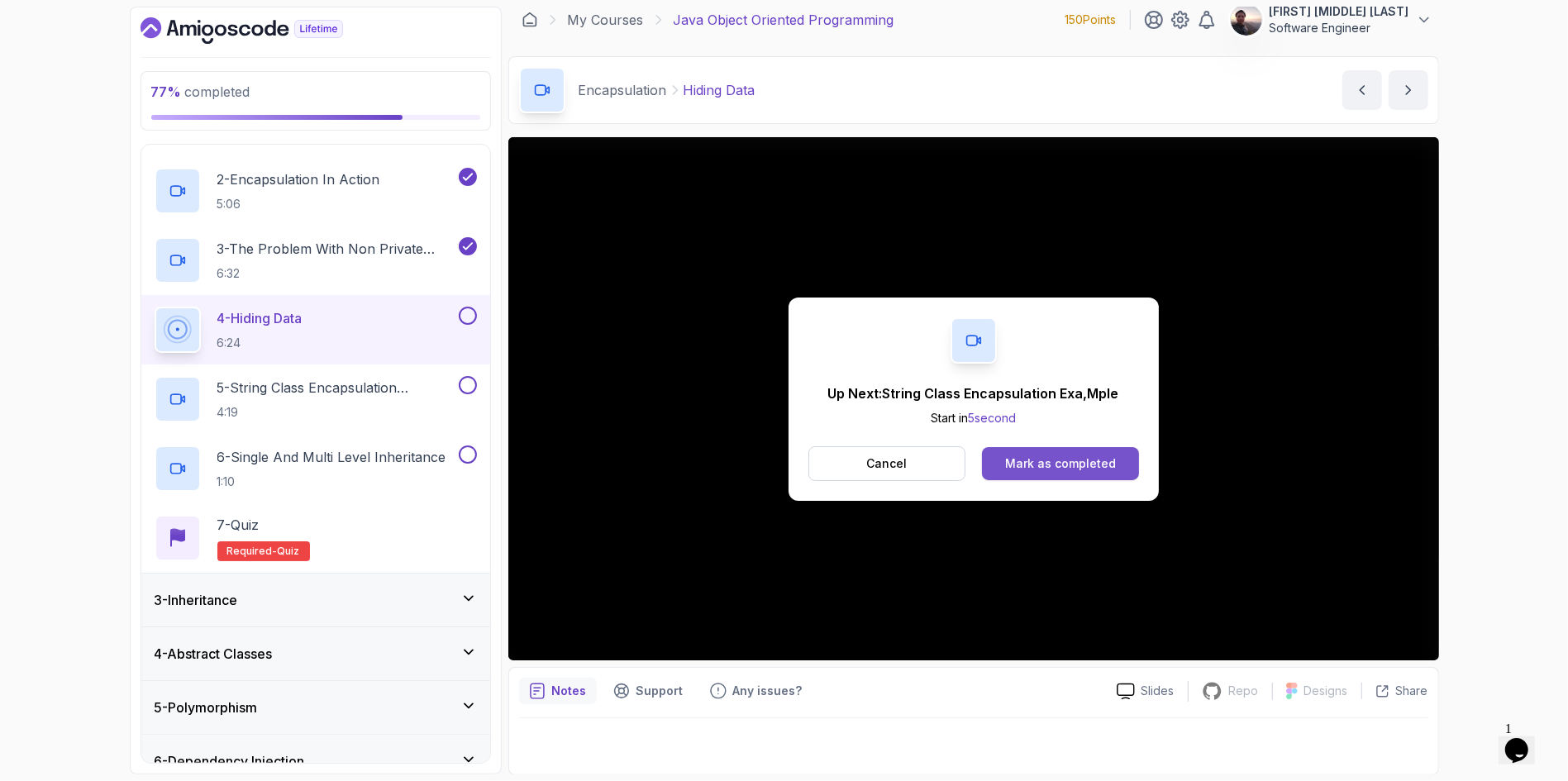 click on "Mark as completed" at bounding box center [1060, 464] 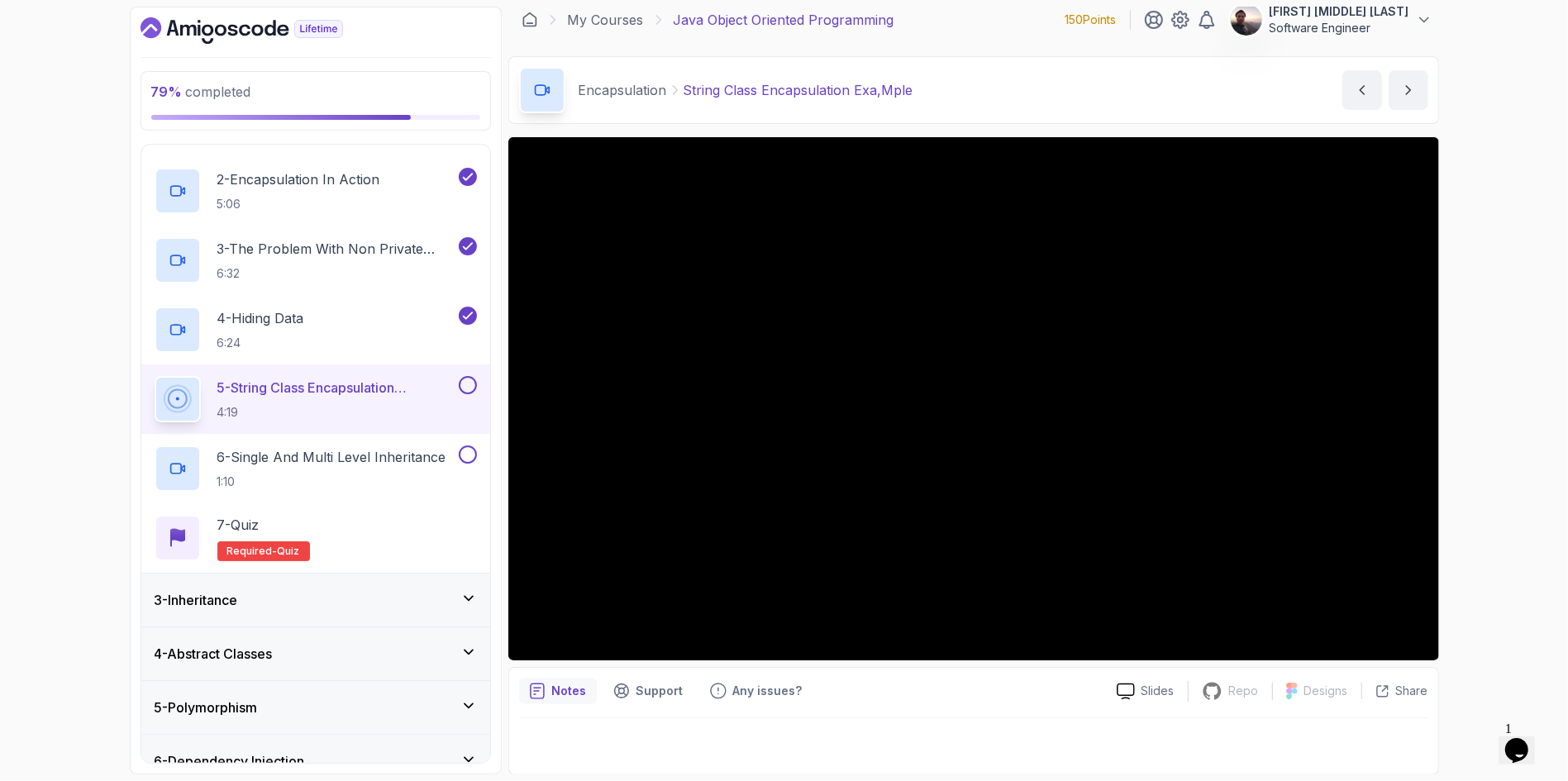 click on "Opens Chat This icon Opens the chat window." at bounding box center [1516, 750] 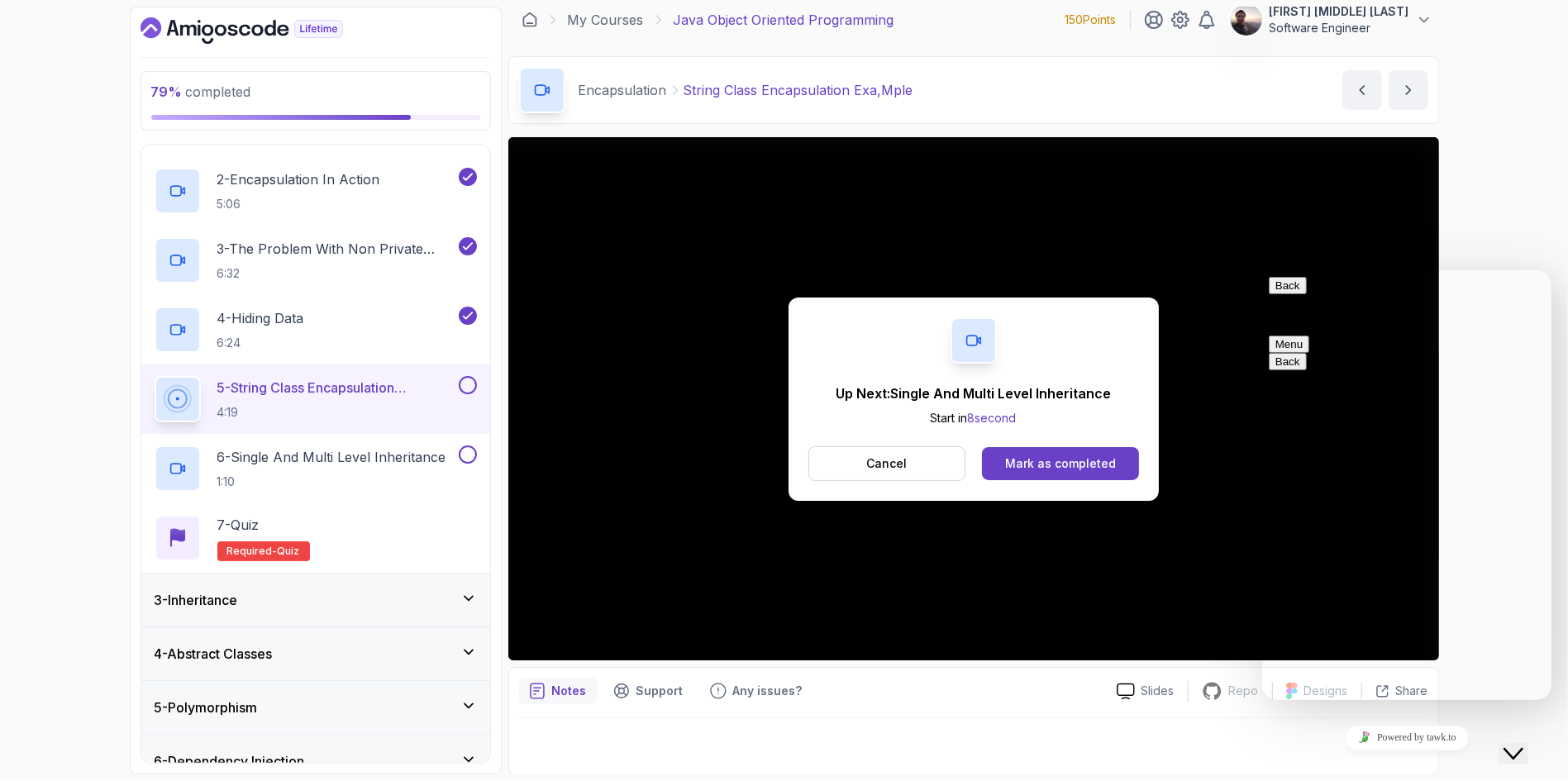 scroll, scrollTop: 388, scrollLeft: 0, axis: vertical 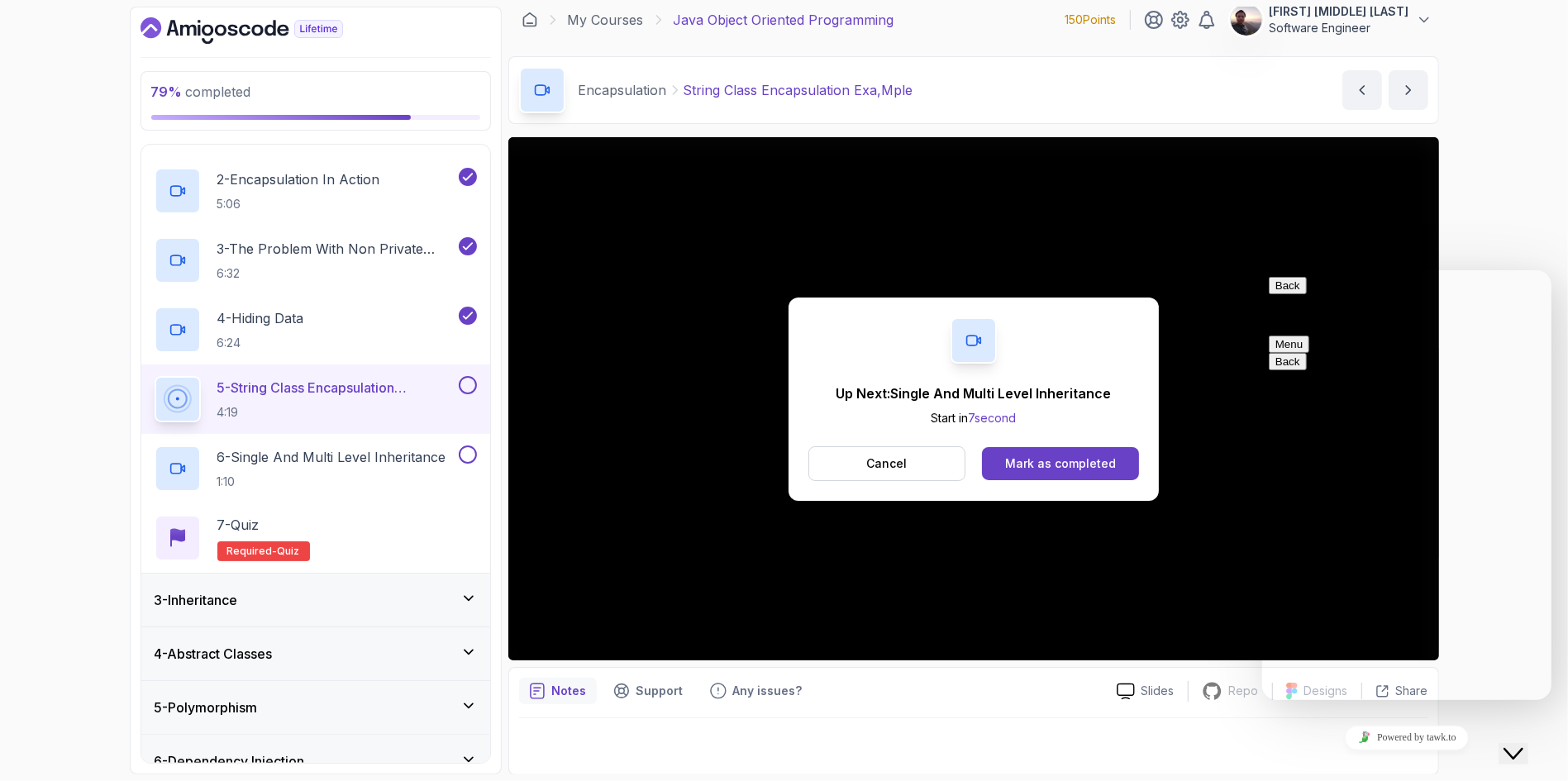 click on "Close Chat This icon closes the chat window." 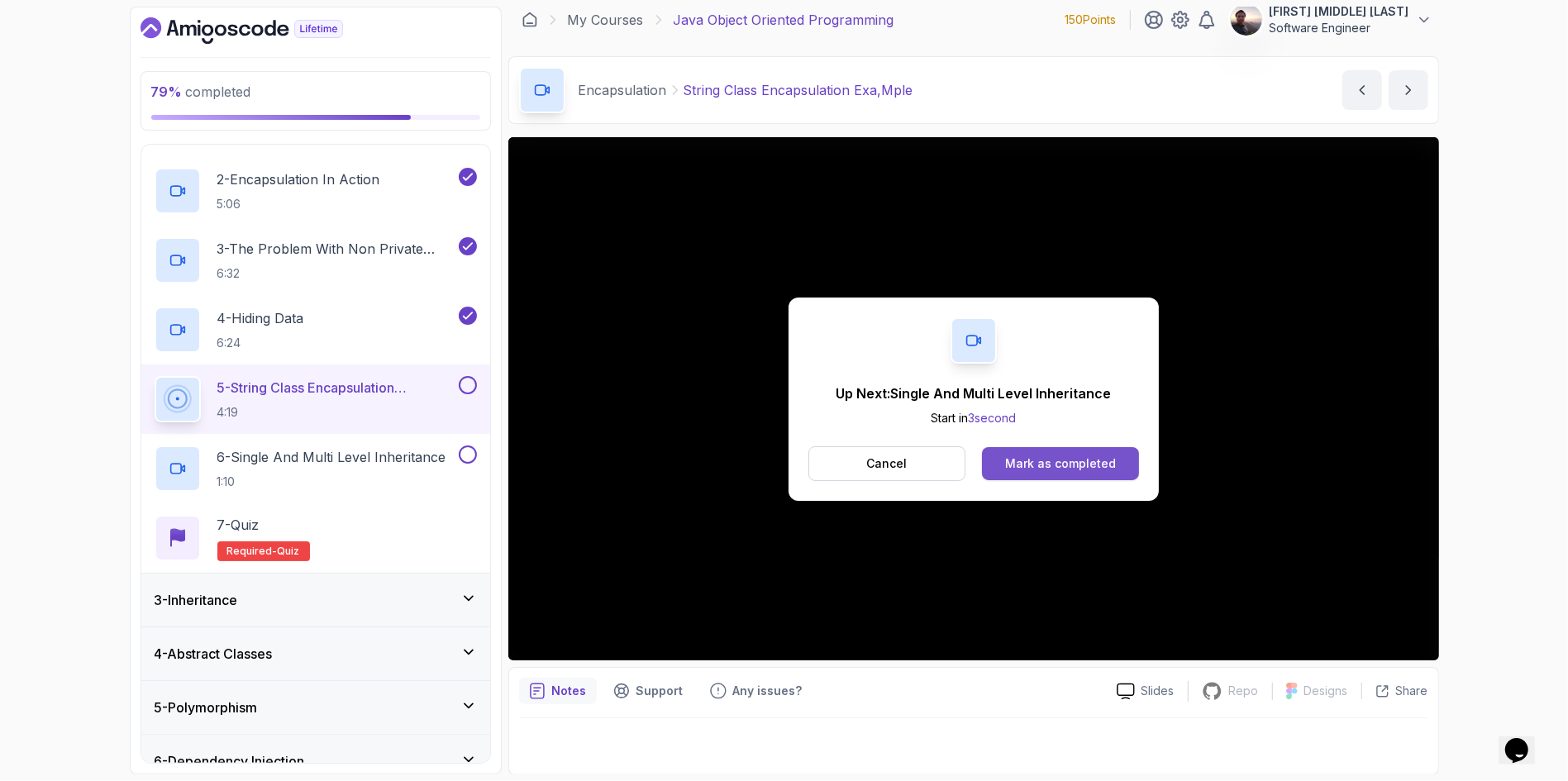 click on "Mark as completed" at bounding box center [1060, 464] 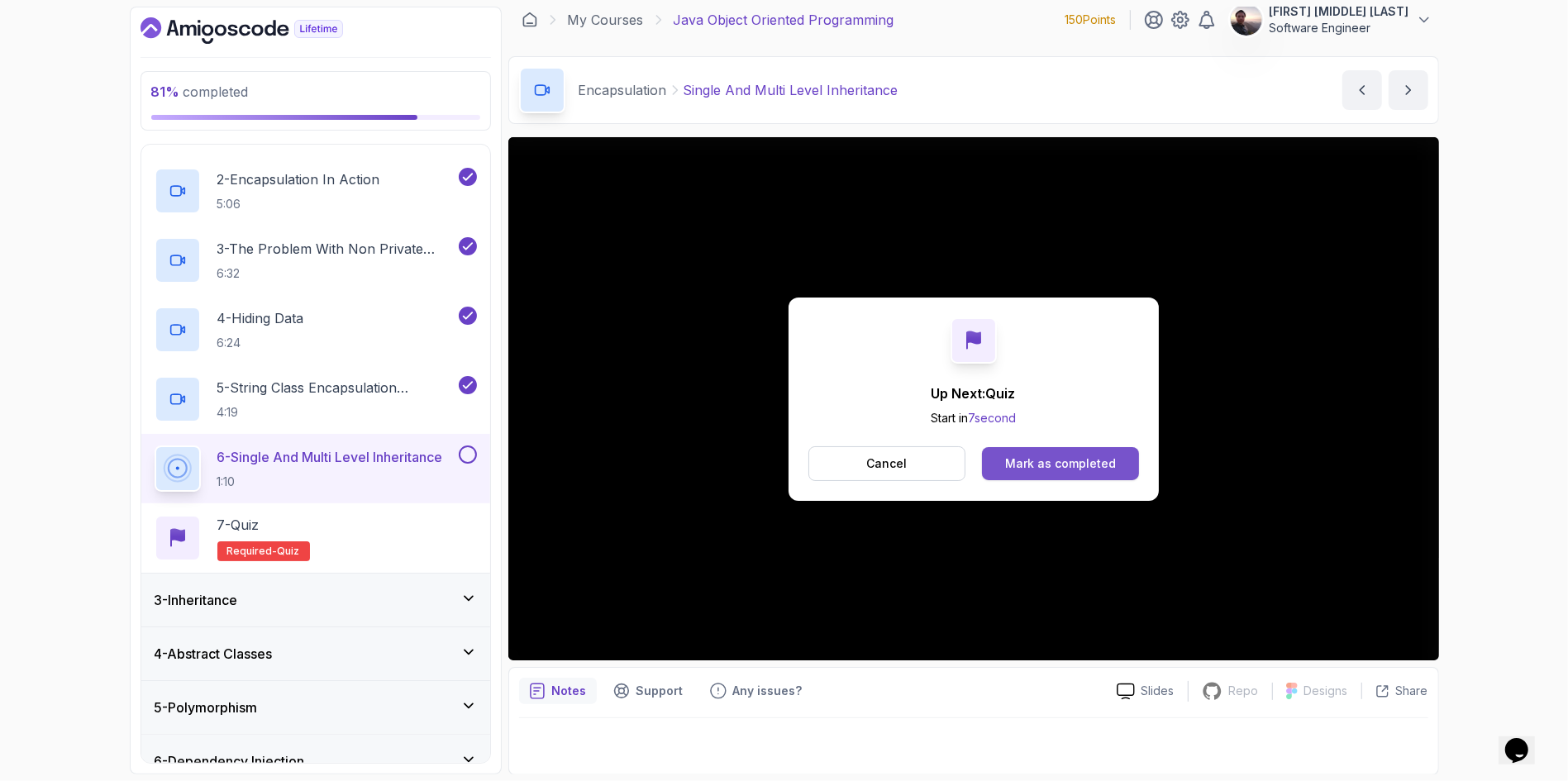 click on "Mark as completed" at bounding box center (1060, 464) 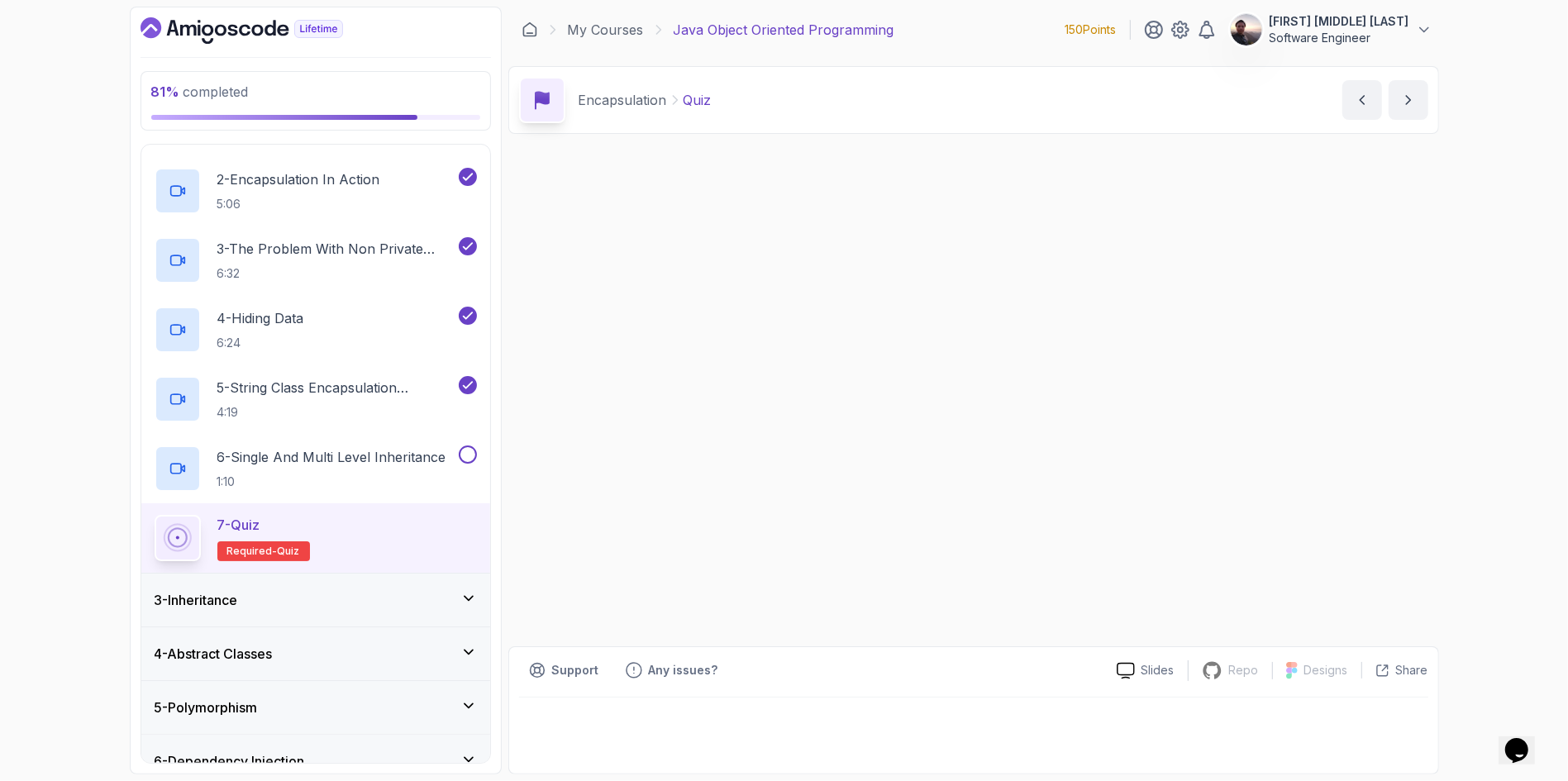 scroll, scrollTop: 0, scrollLeft: 0, axis: both 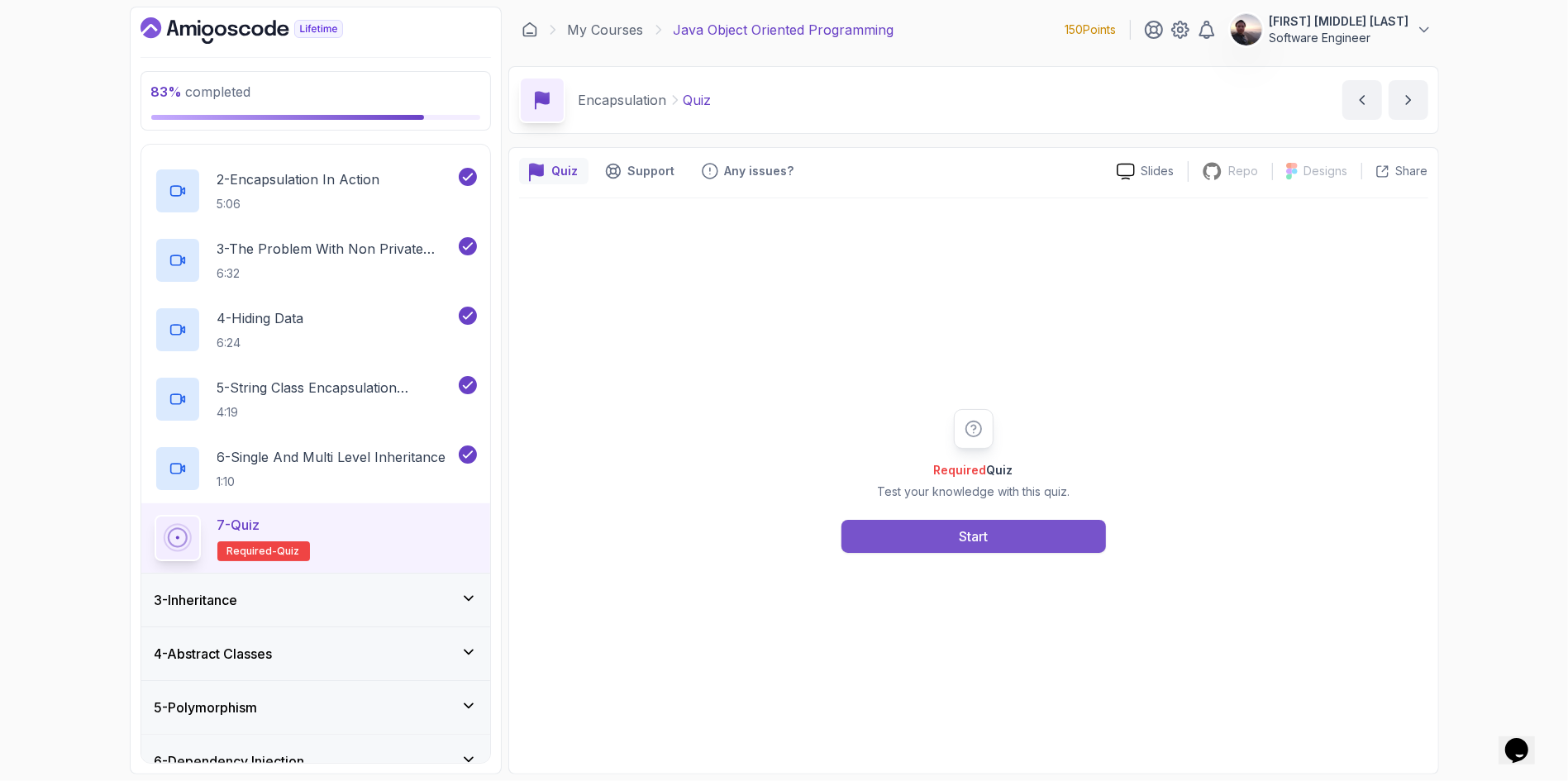 click on "Start" at bounding box center [974, 536] 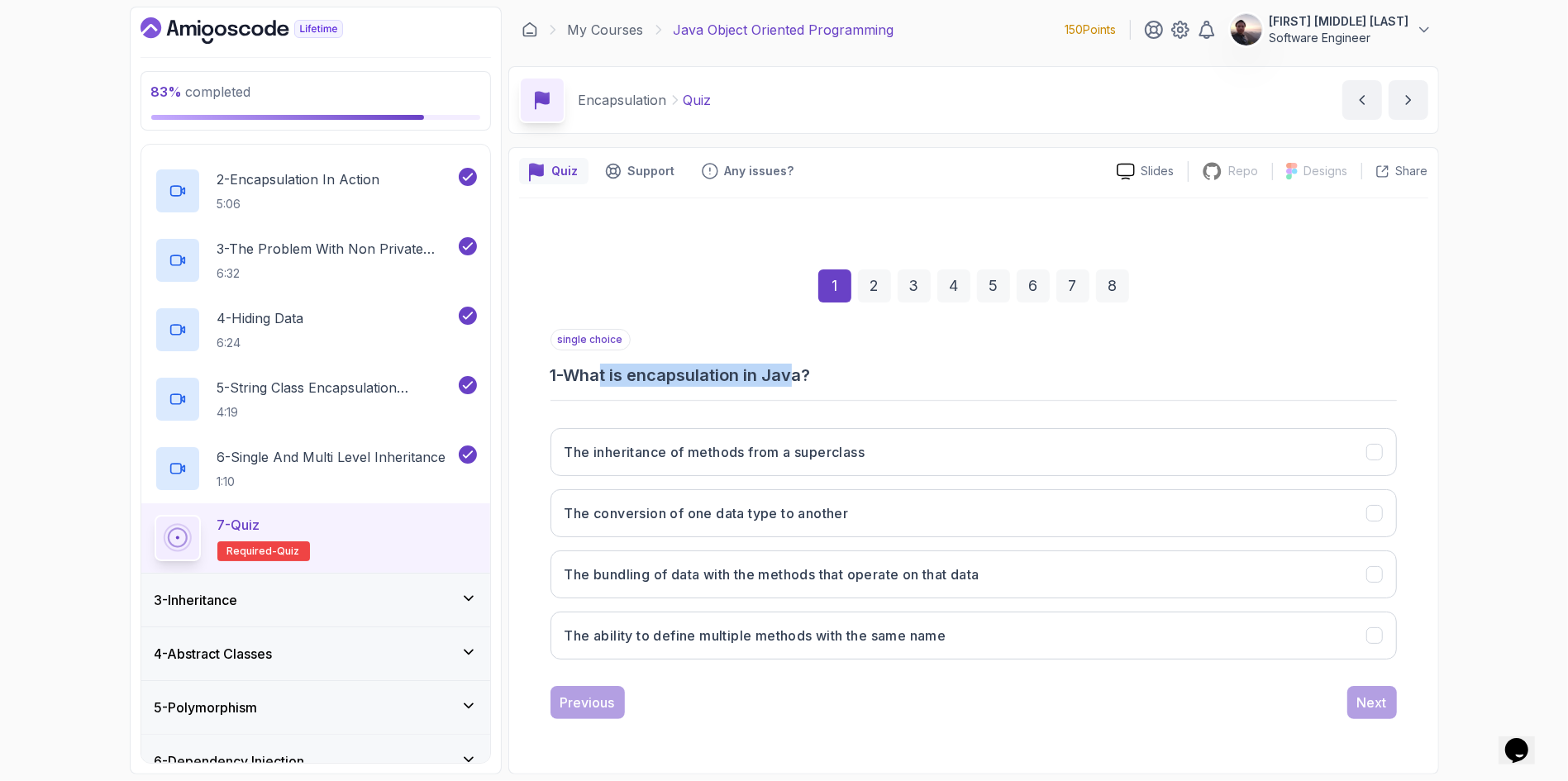 drag, startPoint x: 656, startPoint y: 374, endPoint x: 804, endPoint y: 377, distance: 148.0304 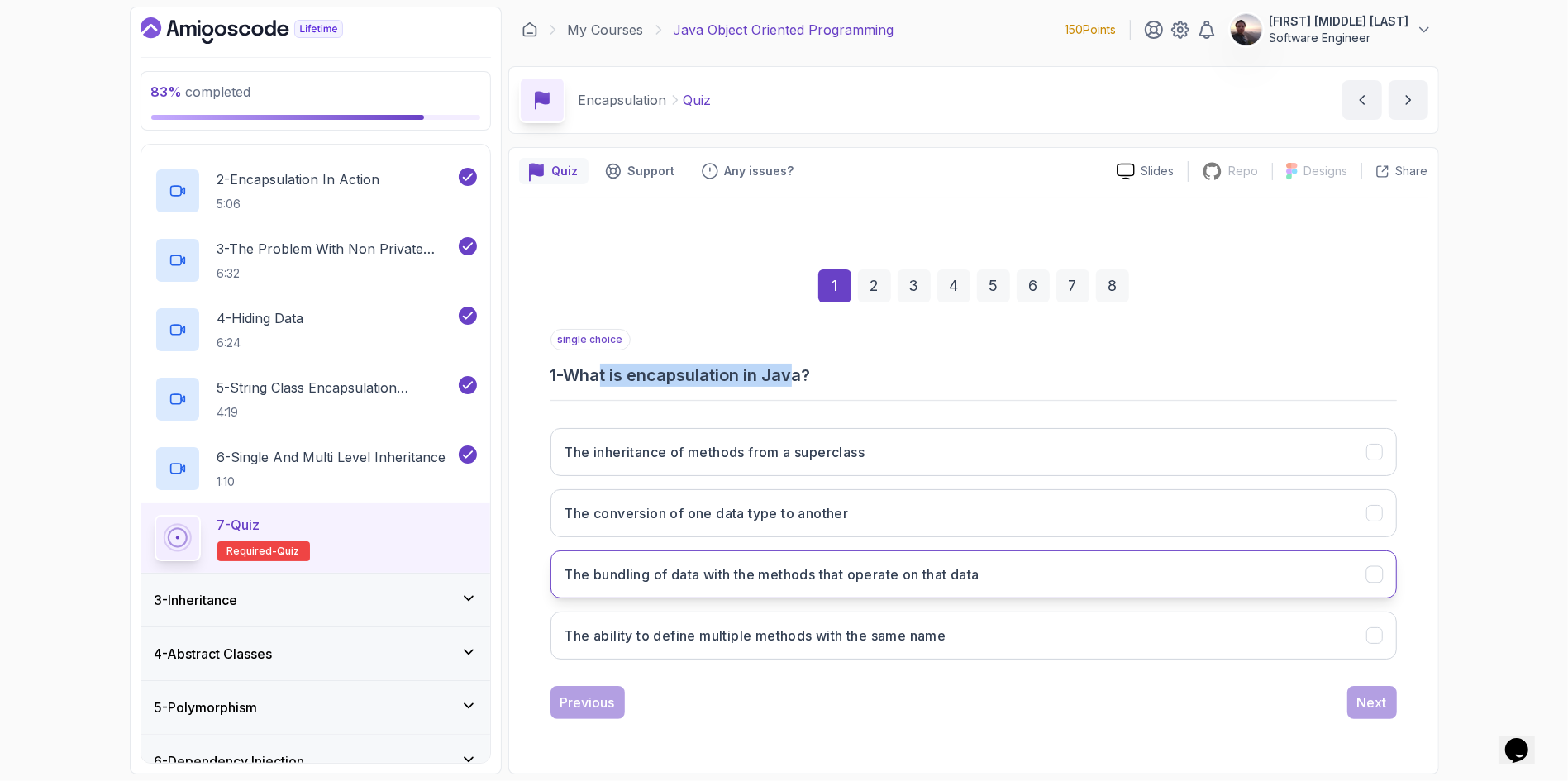 click 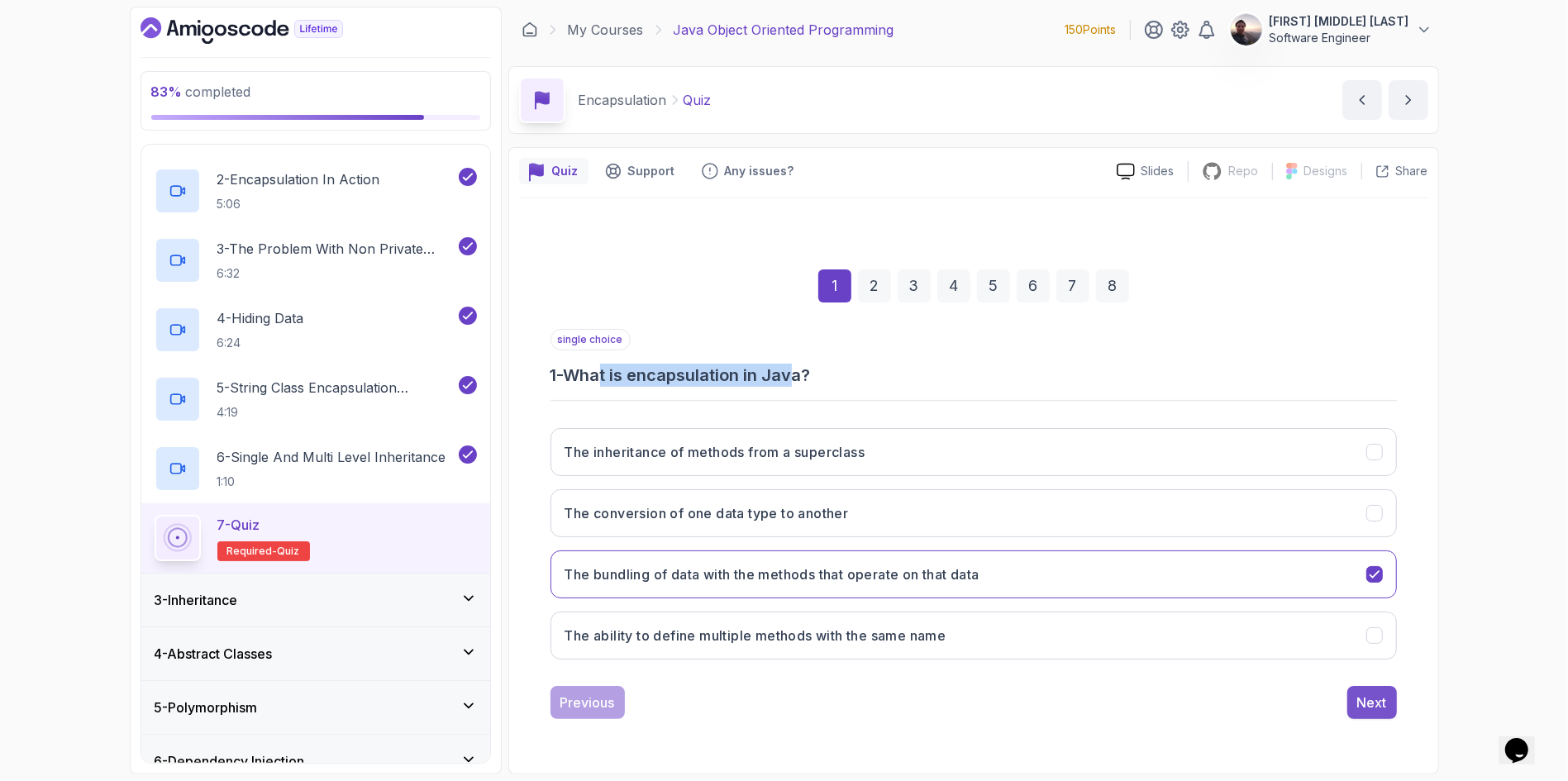 click on "Next" at bounding box center [1372, 702] 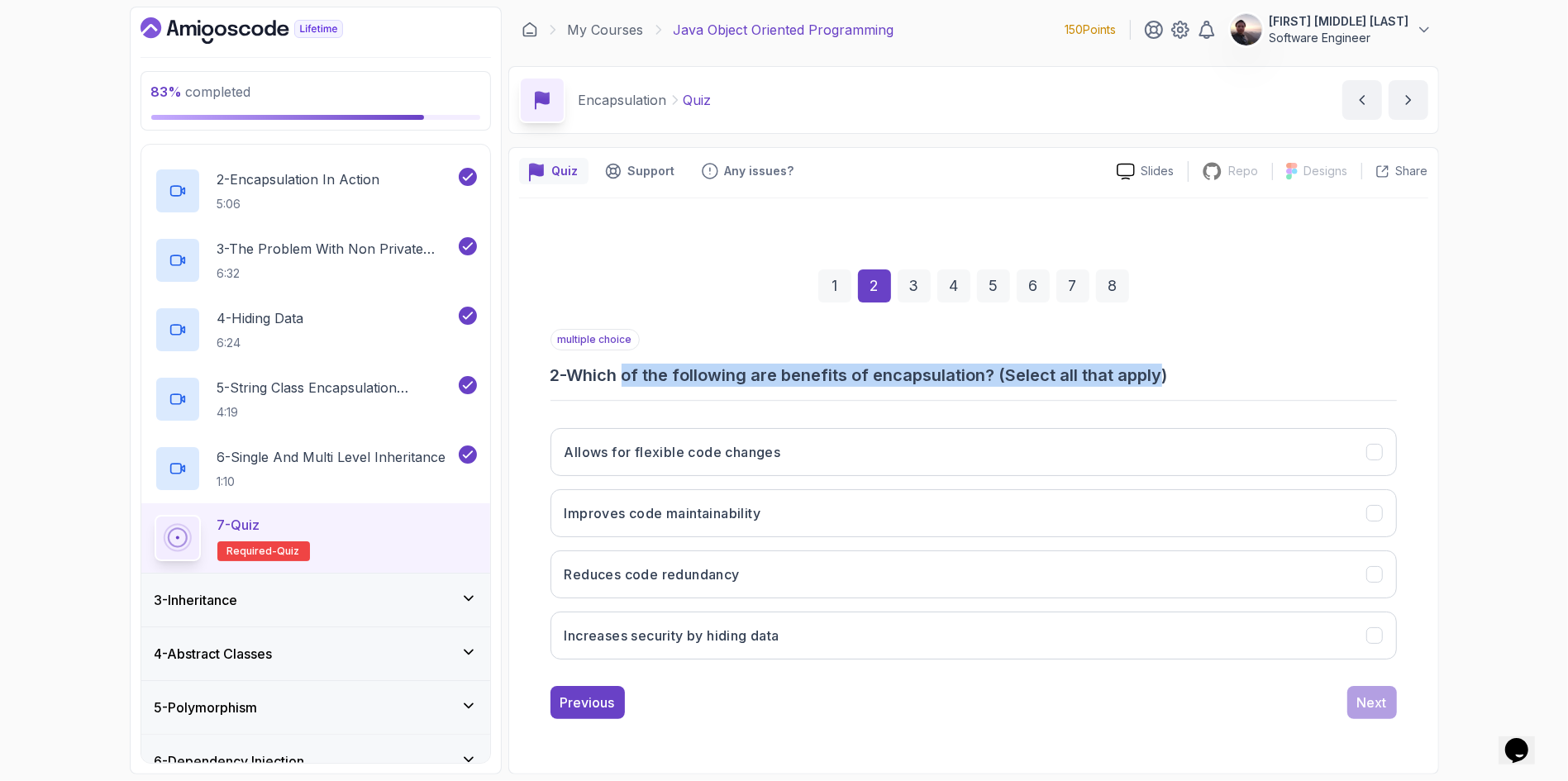 drag, startPoint x: 635, startPoint y: 377, endPoint x: 1165, endPoint y: 373, distance: 530.0151 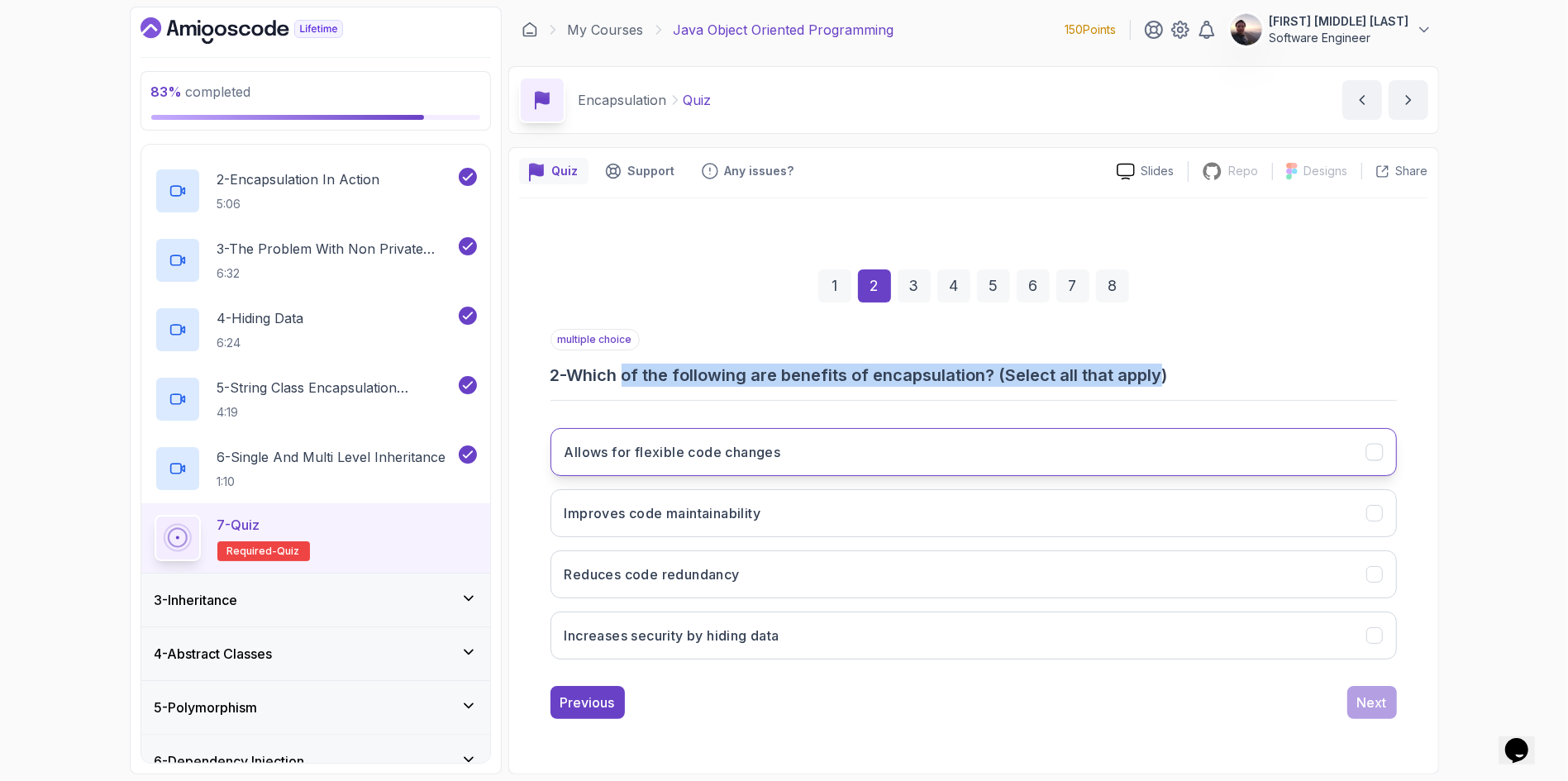 click 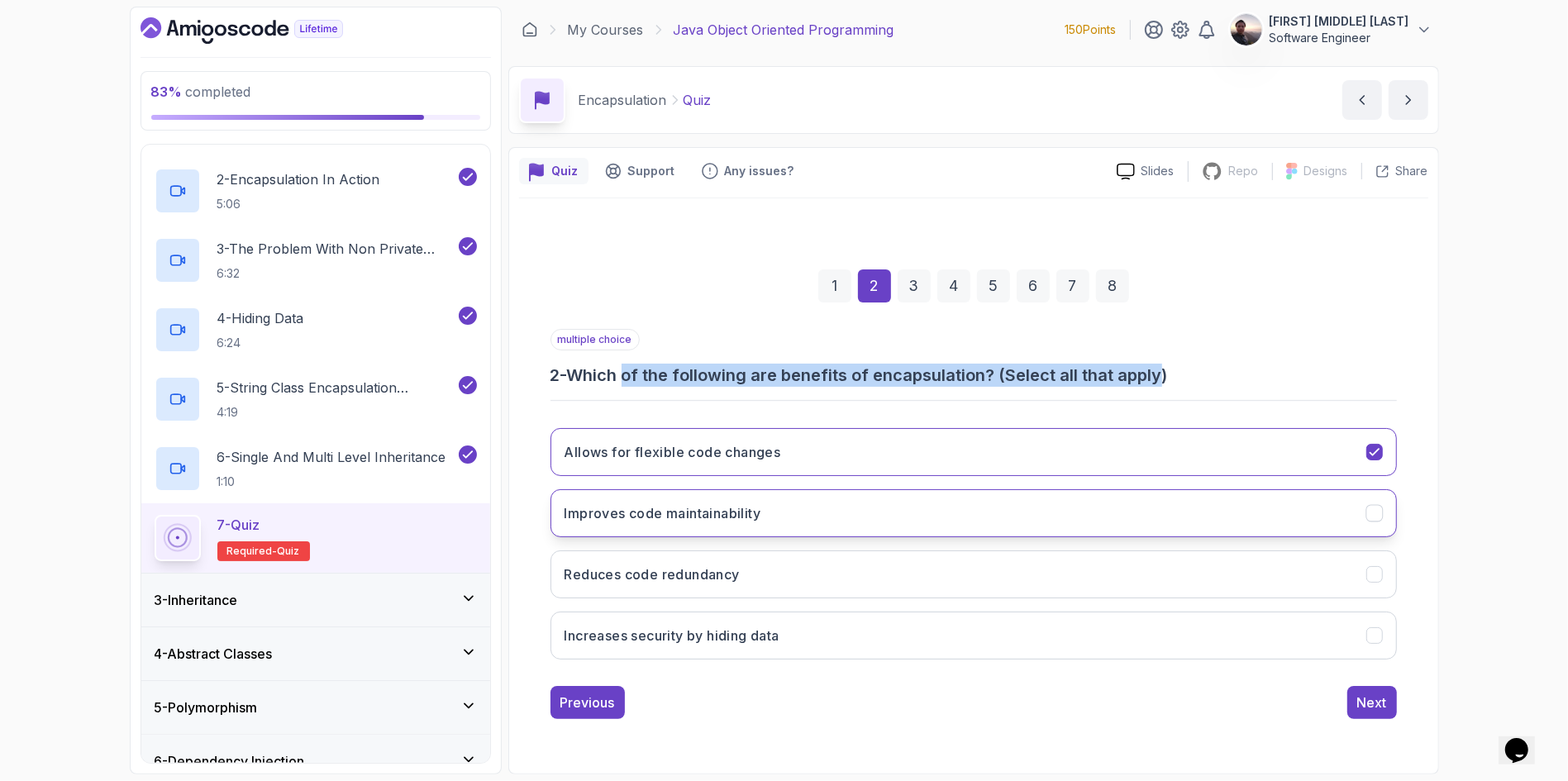 click 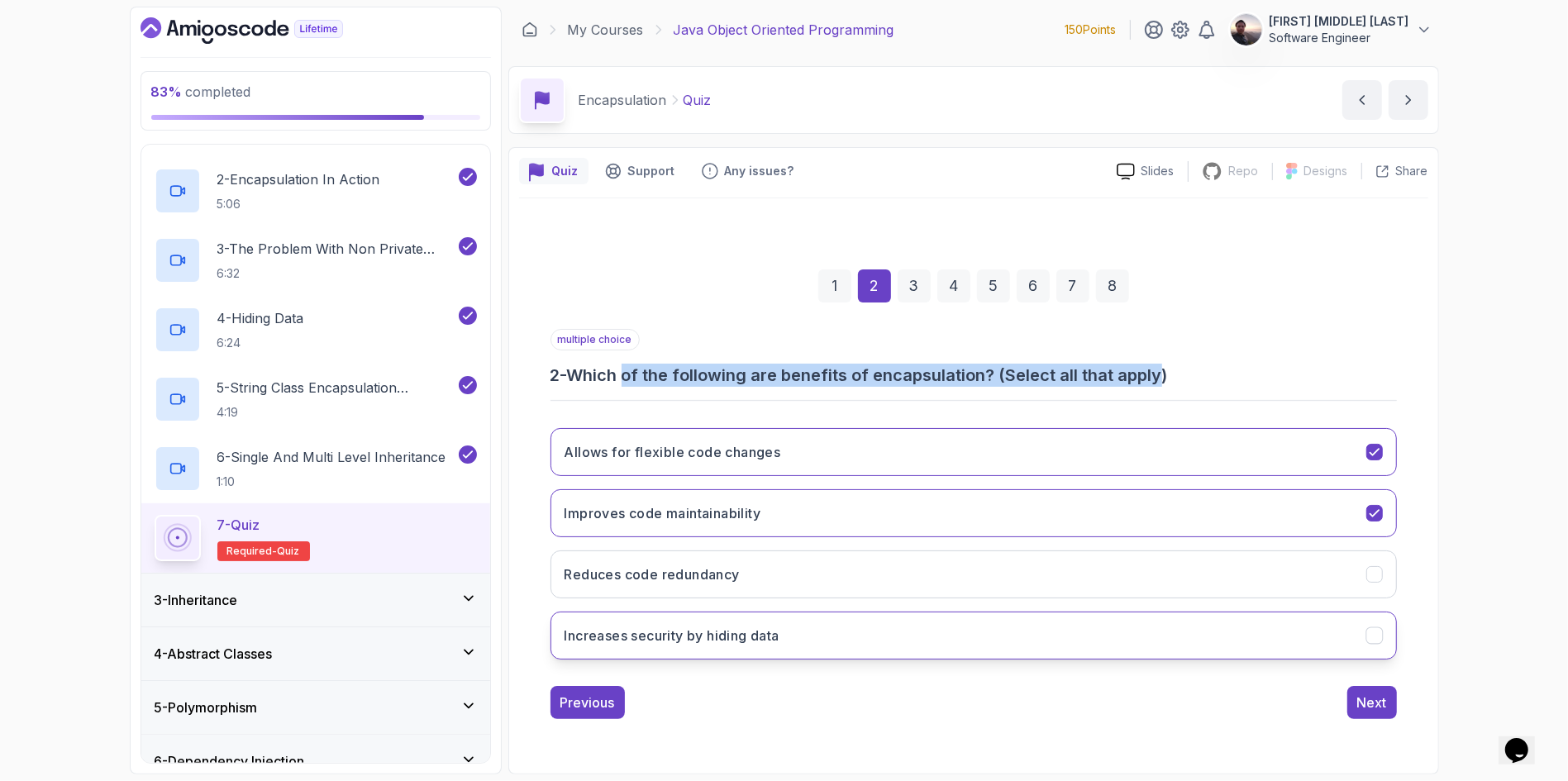 click 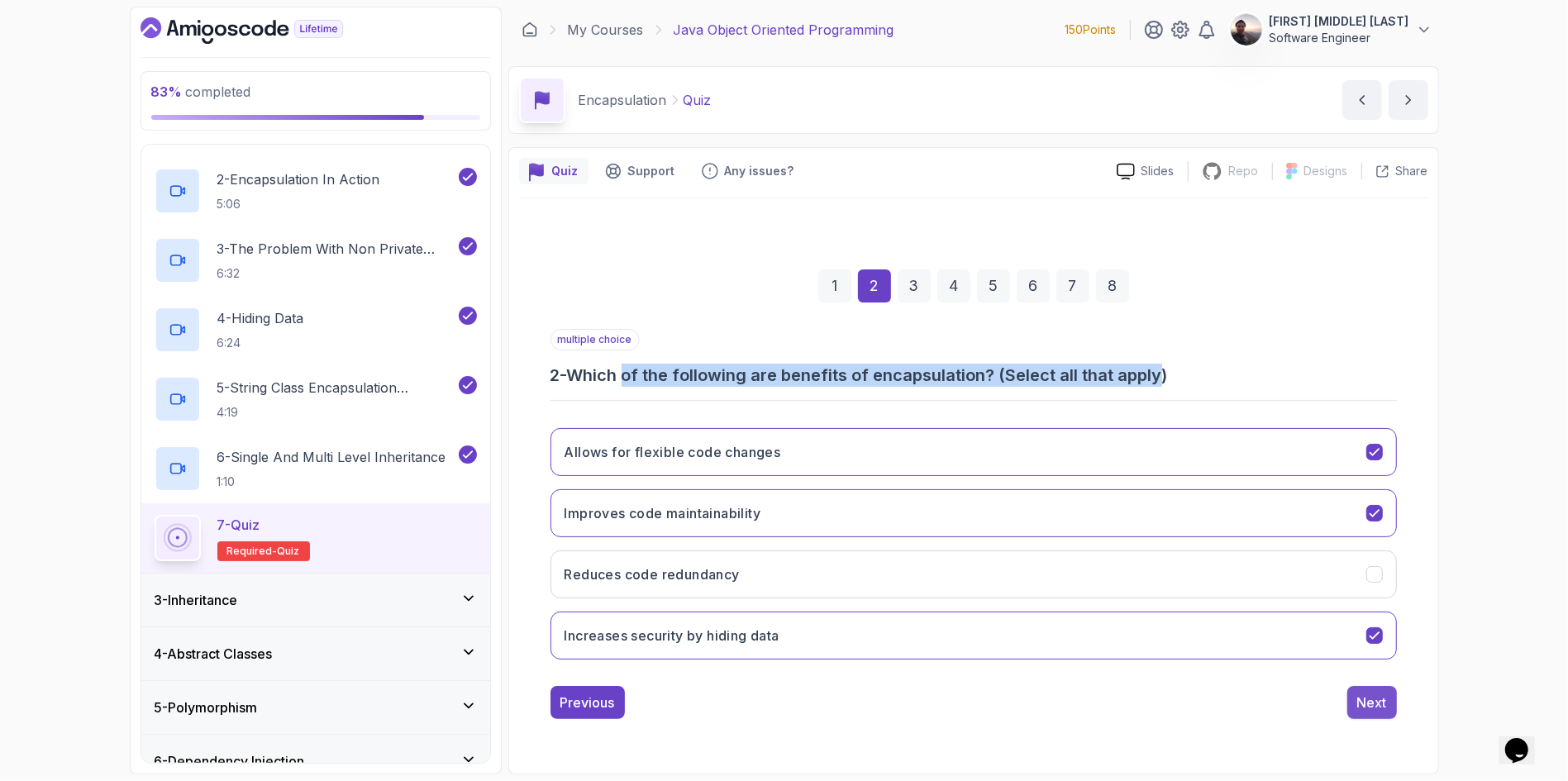 click on "Next" at bounding box center (1372, 702) 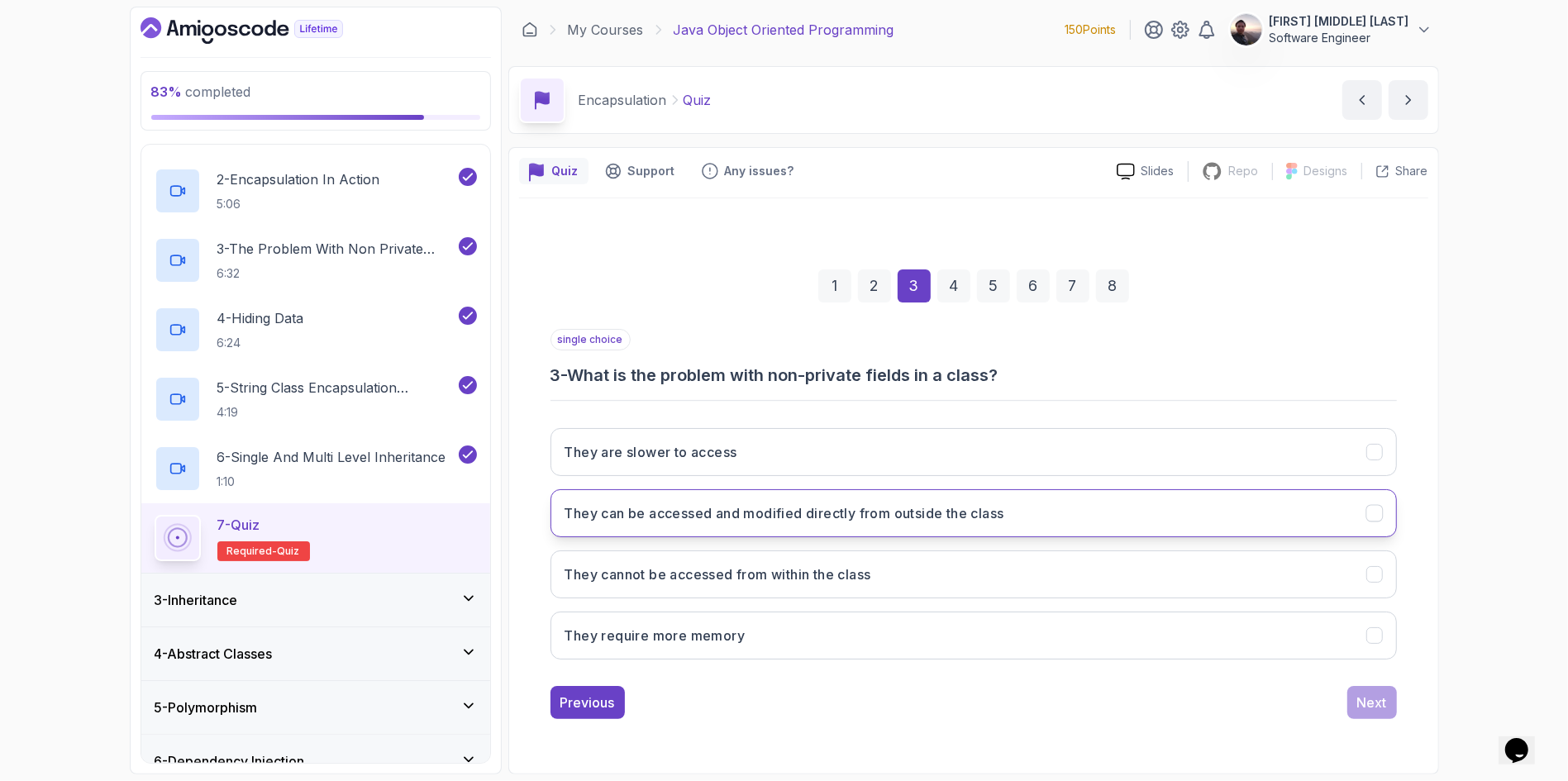 click at bounding box center (1374, 513) 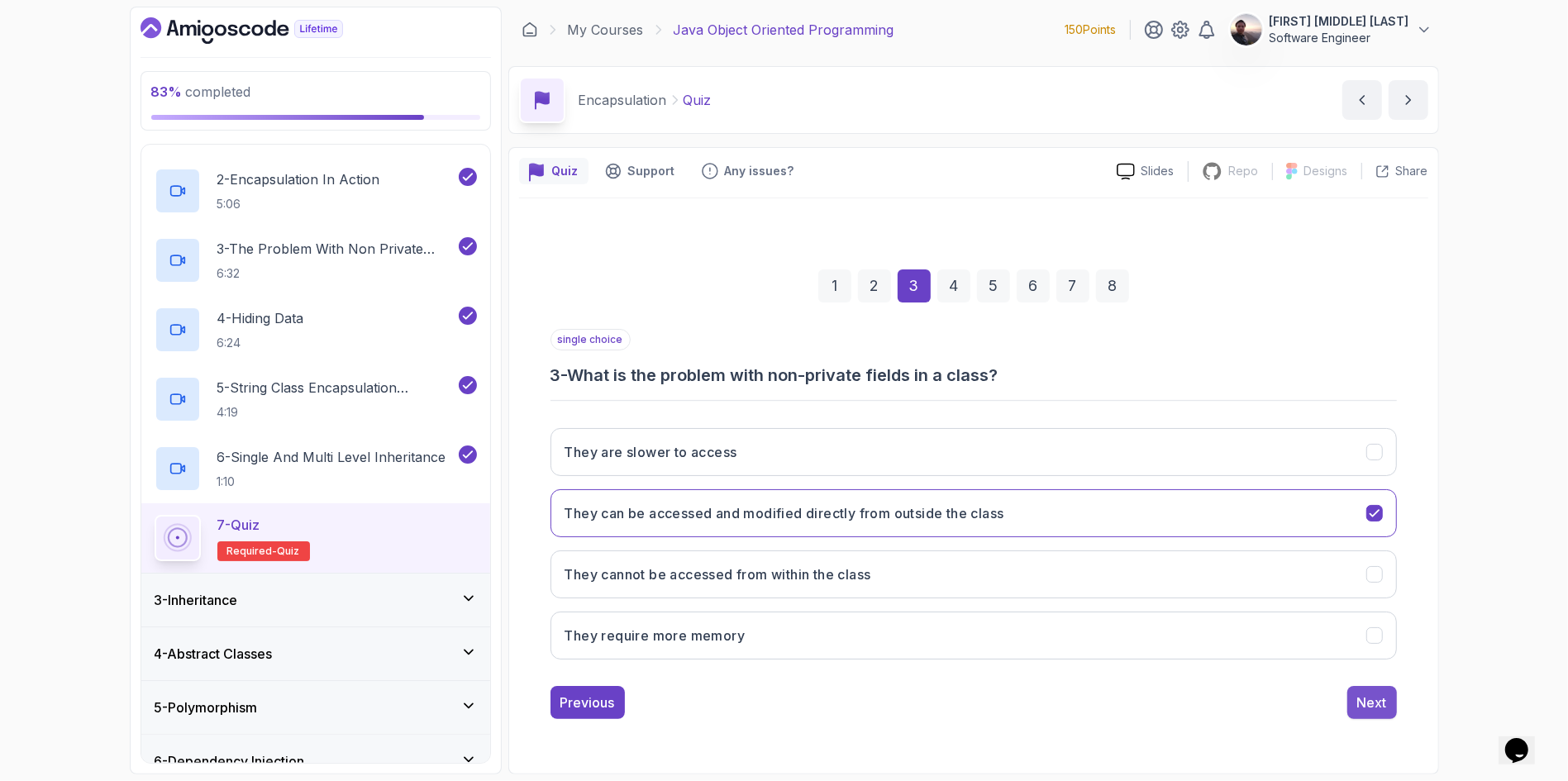 click on "Next" at bounding box center [1372, 702] 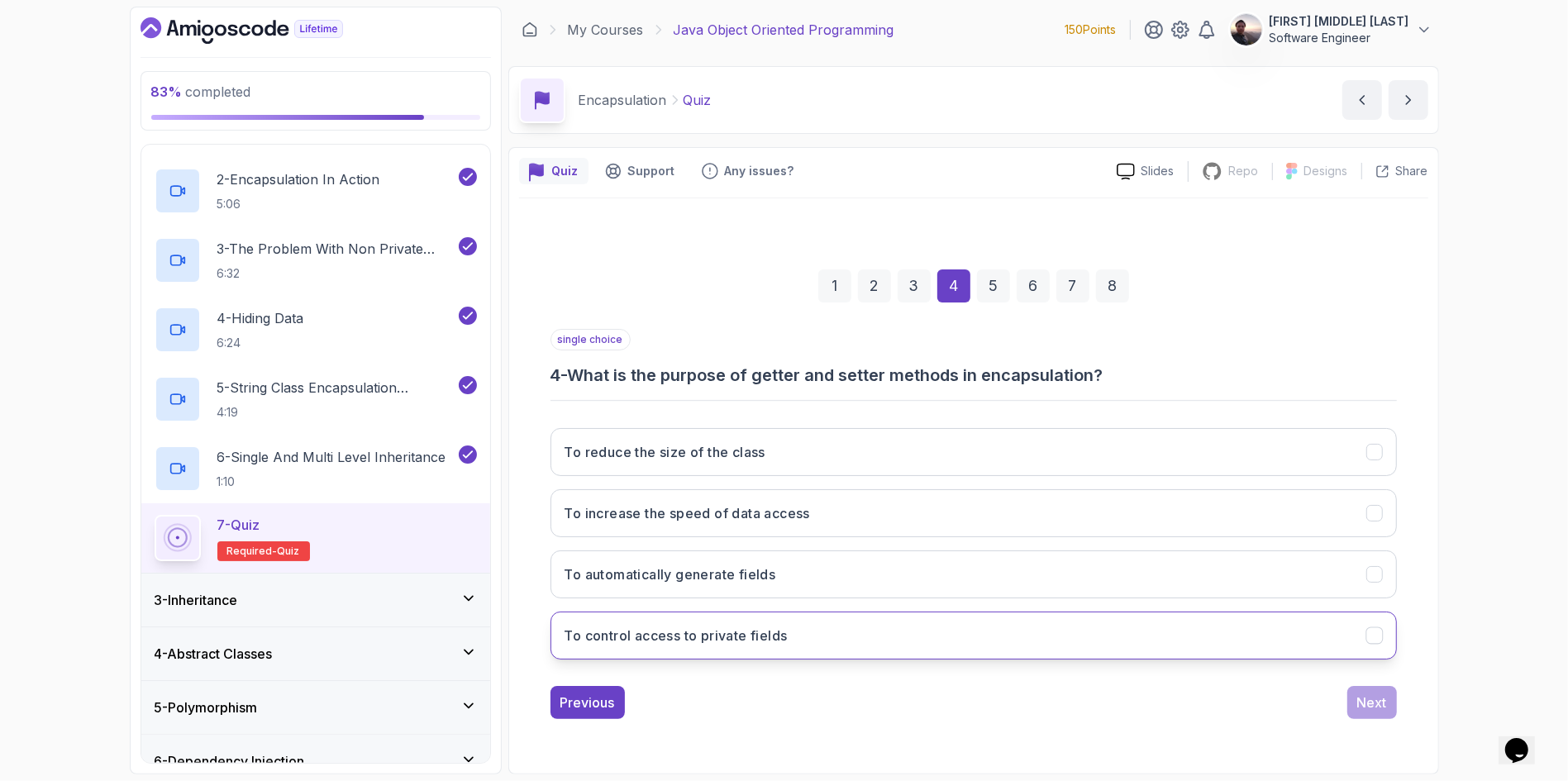 click on "To control access to private fields" at bounding box center [974, 636] 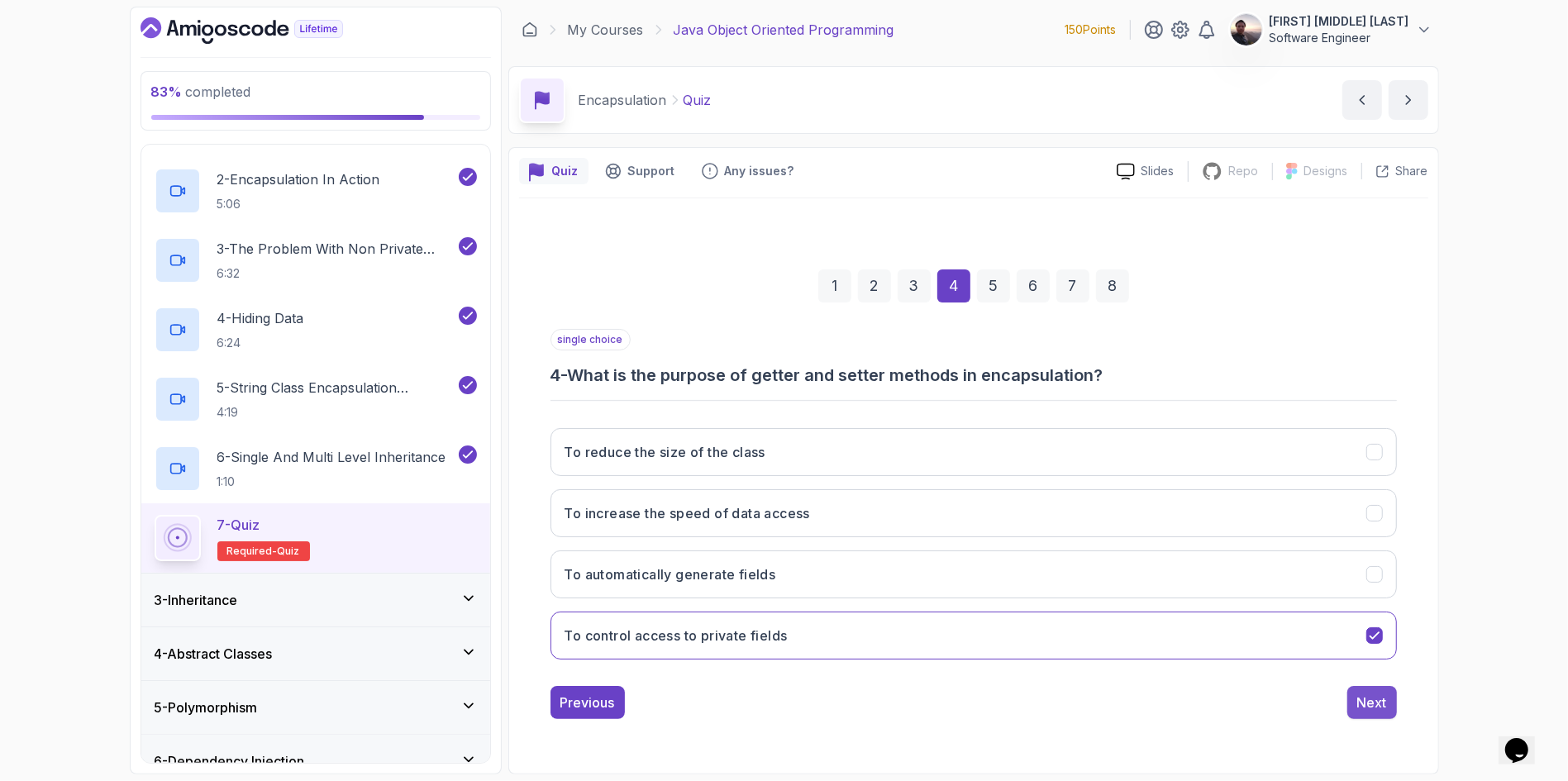 click on "Next" at bounding box center [1372, 702] 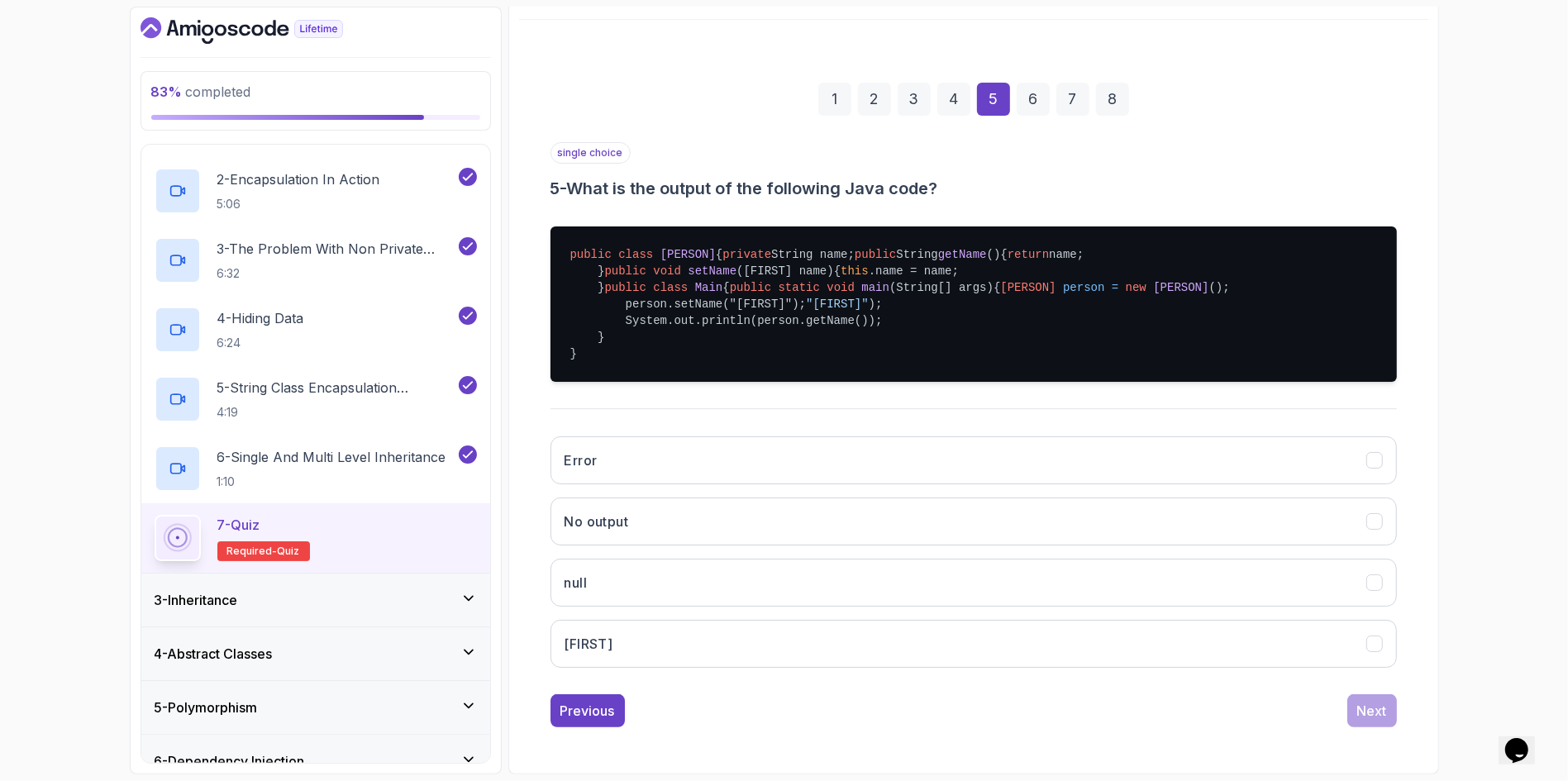 scroll, scrollTop: 326, scrollLeft: 0, axis: vertical 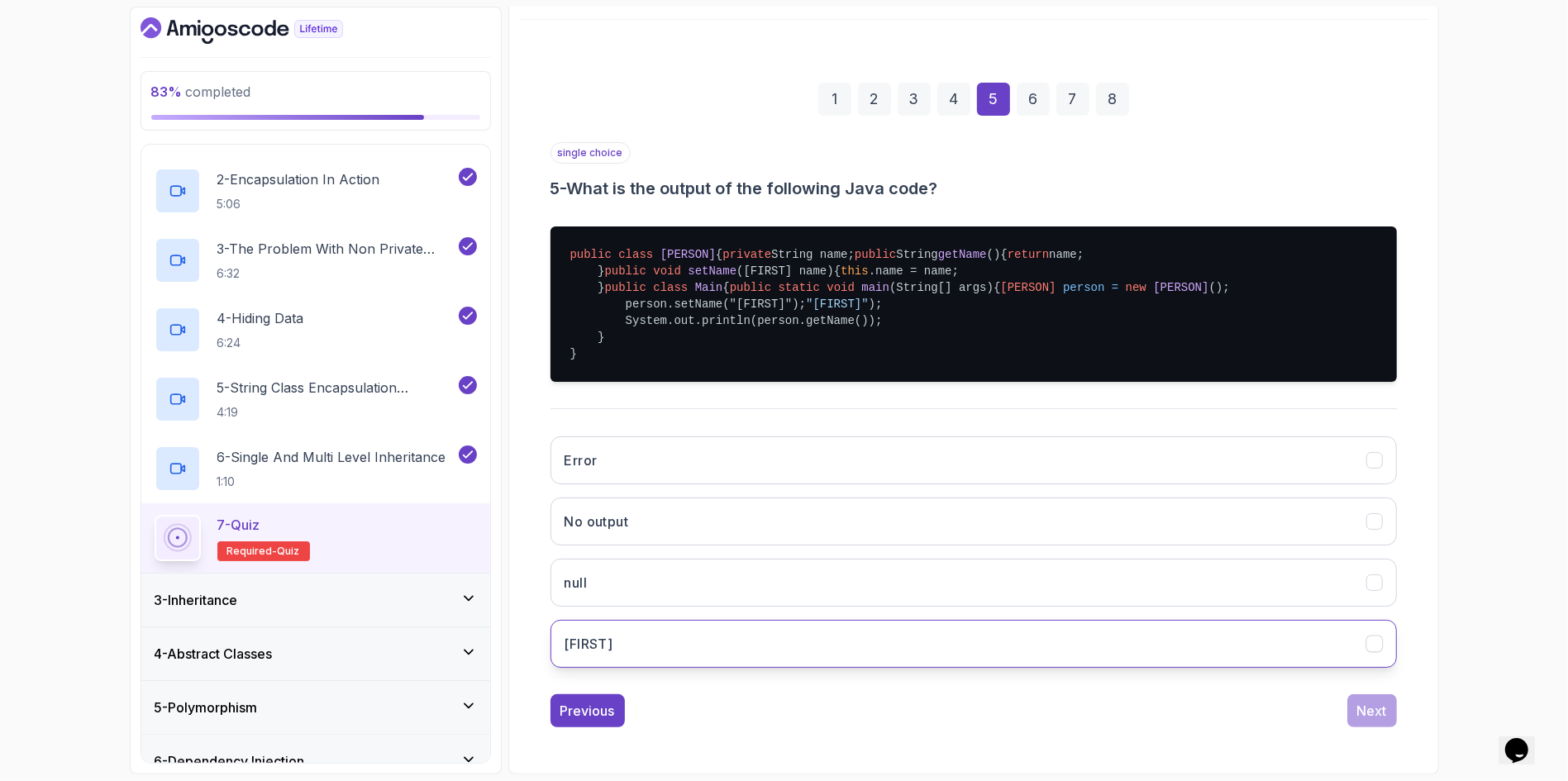 click on "[FIRST]" at bounding box center [974, 644] 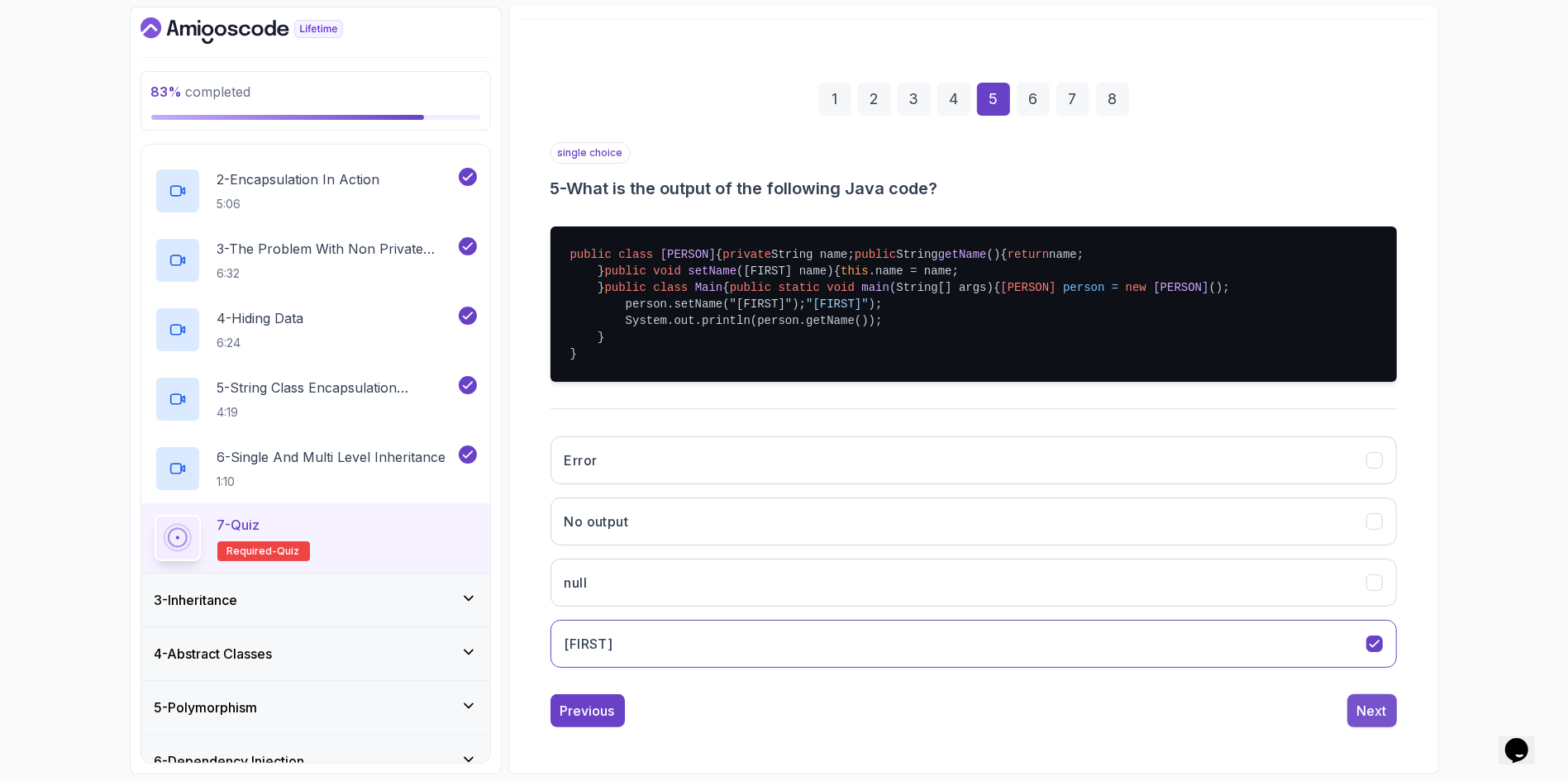 click on "Next" at bounding box center [1372, 711] 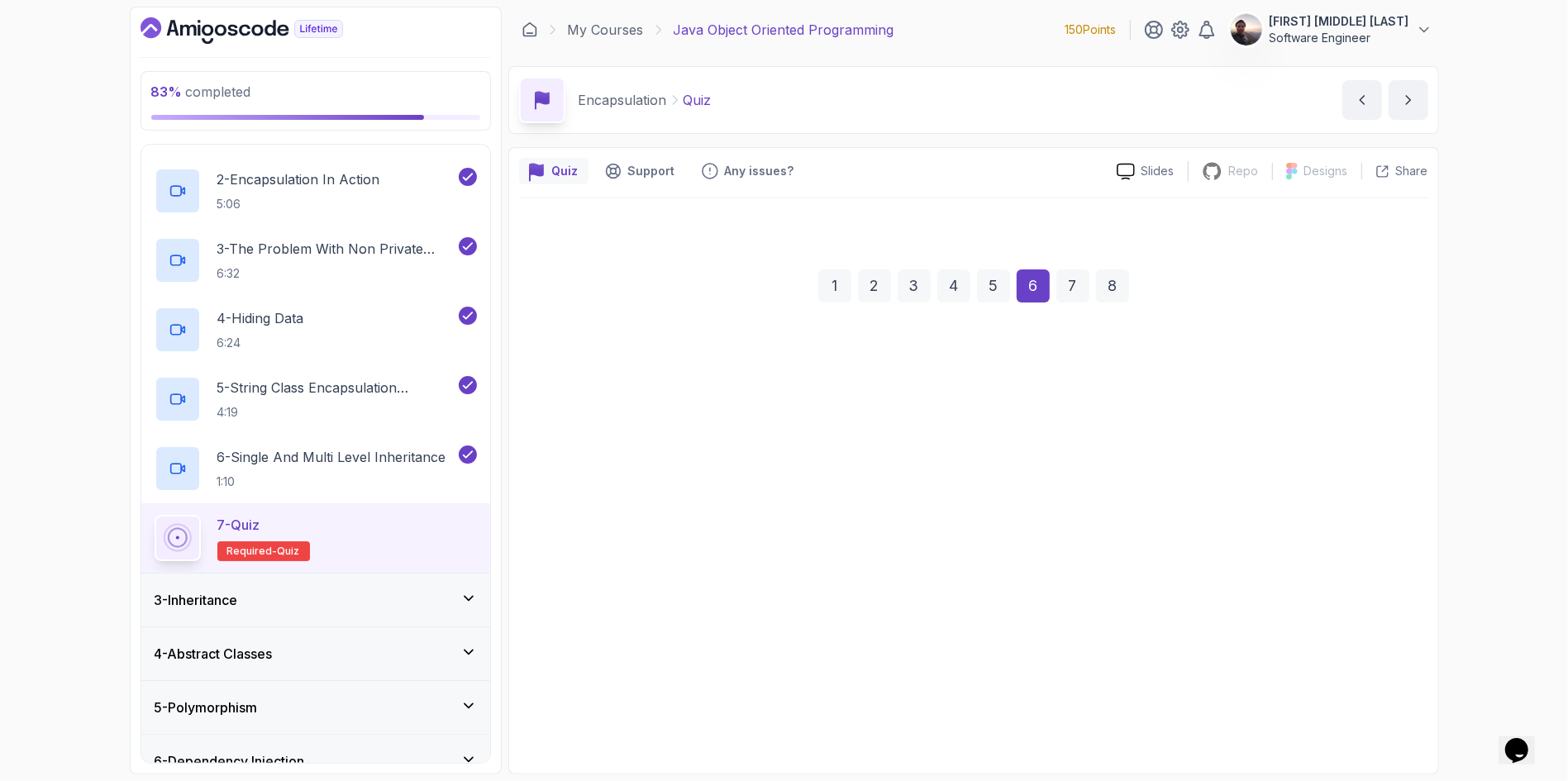 scroll, scrollTop: 0, scrollLeft: 0, axis: both 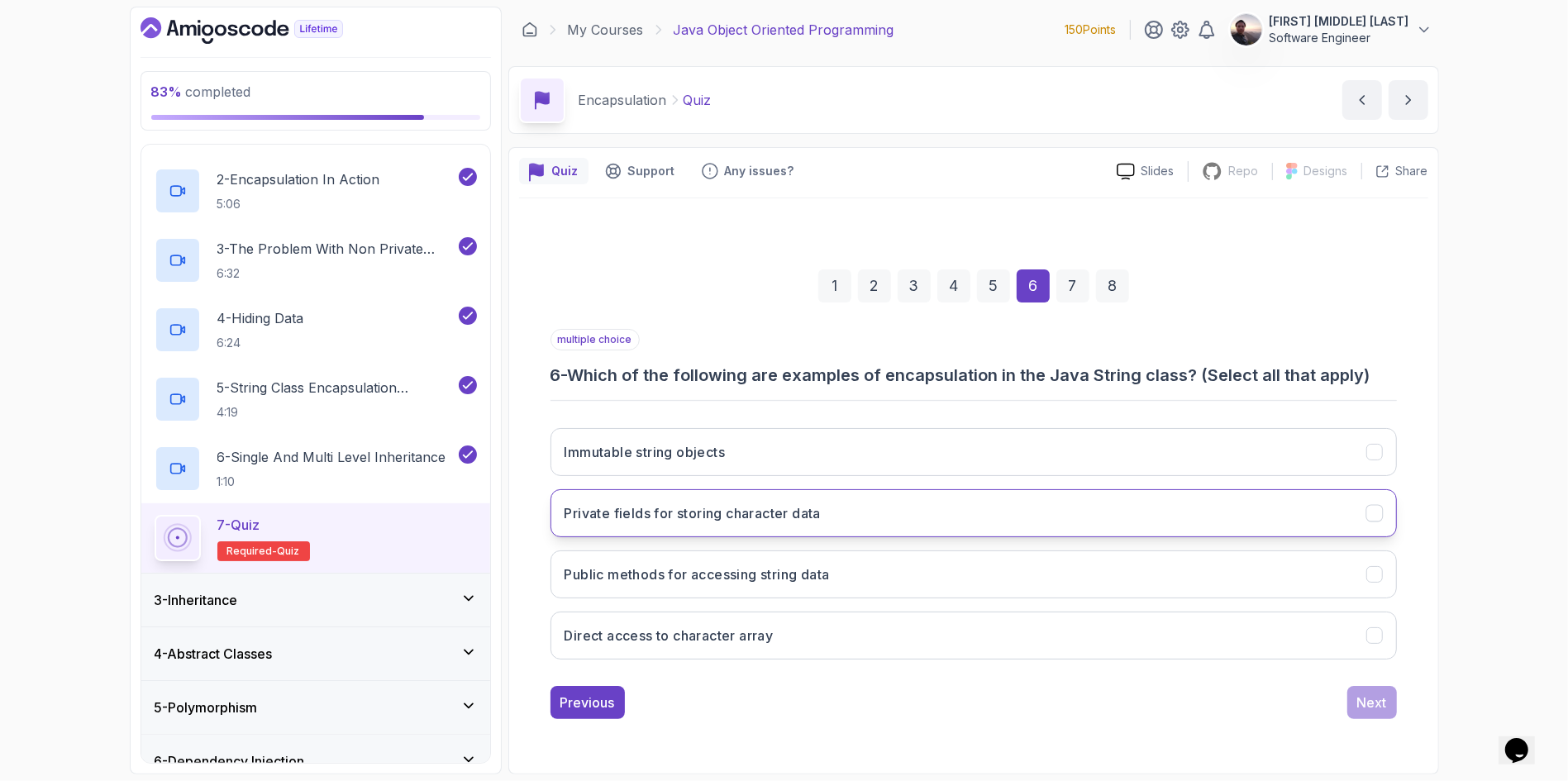 click 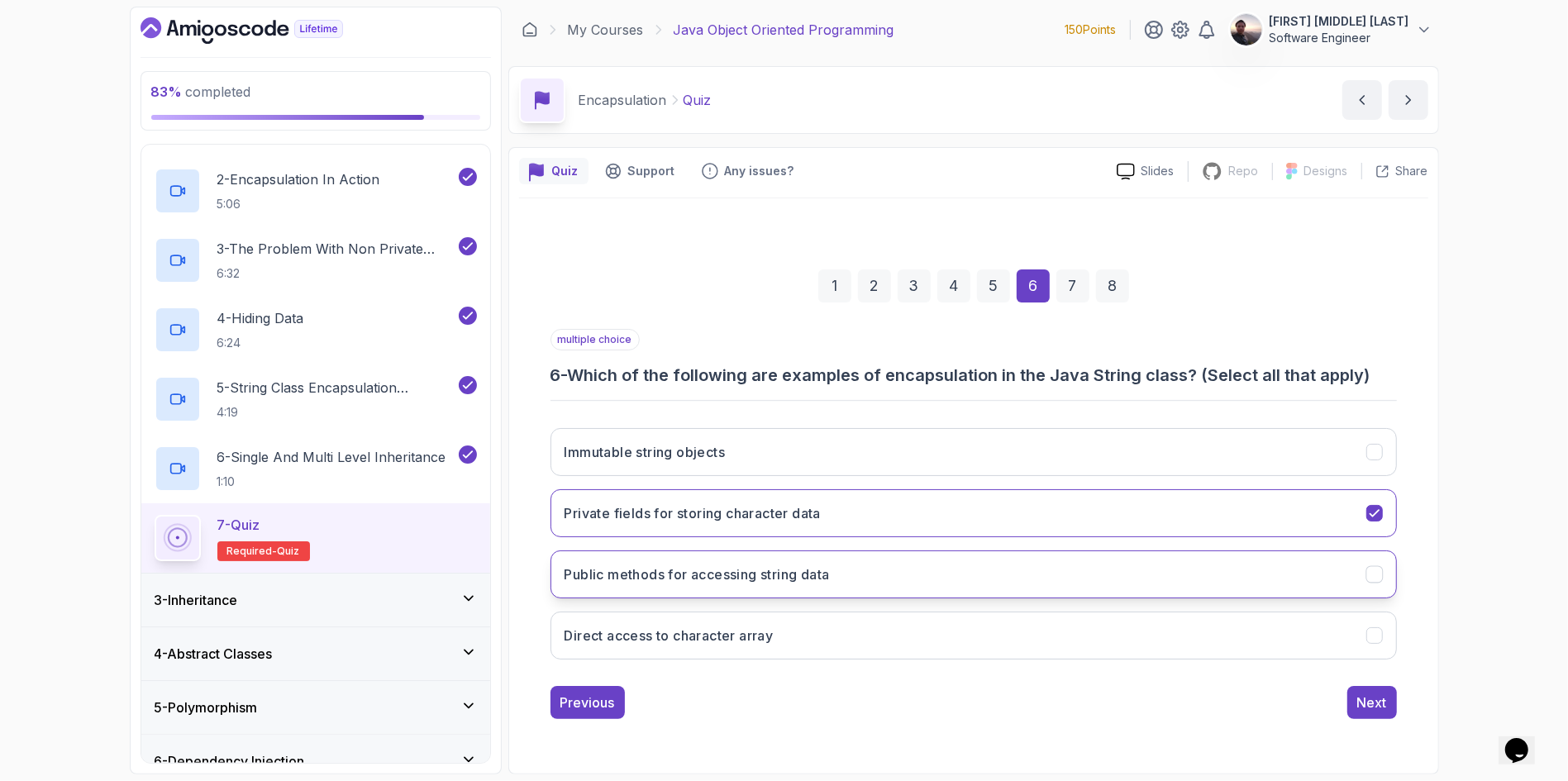 click 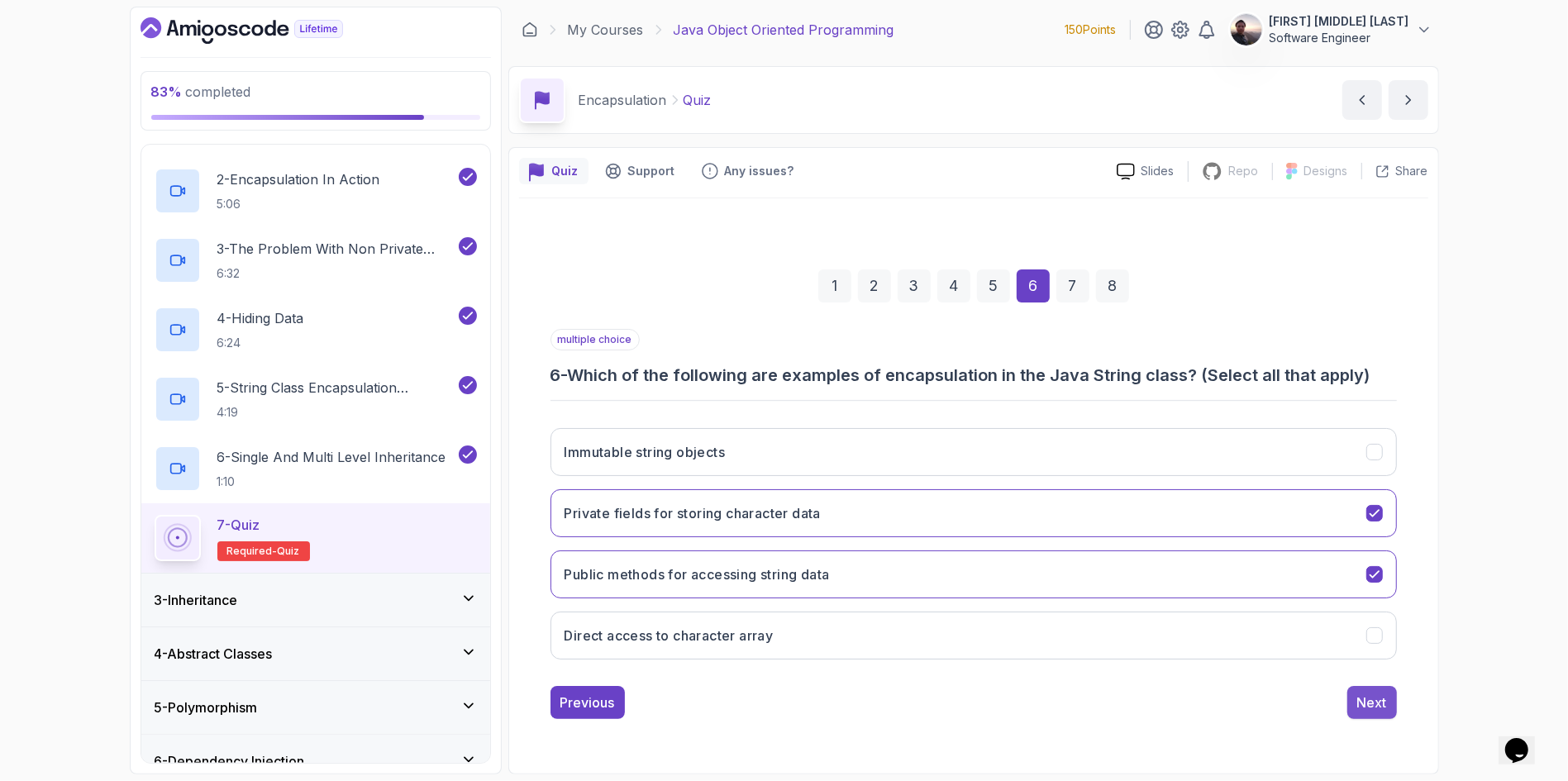 click on "Next" at bounding box center (1372, 702) 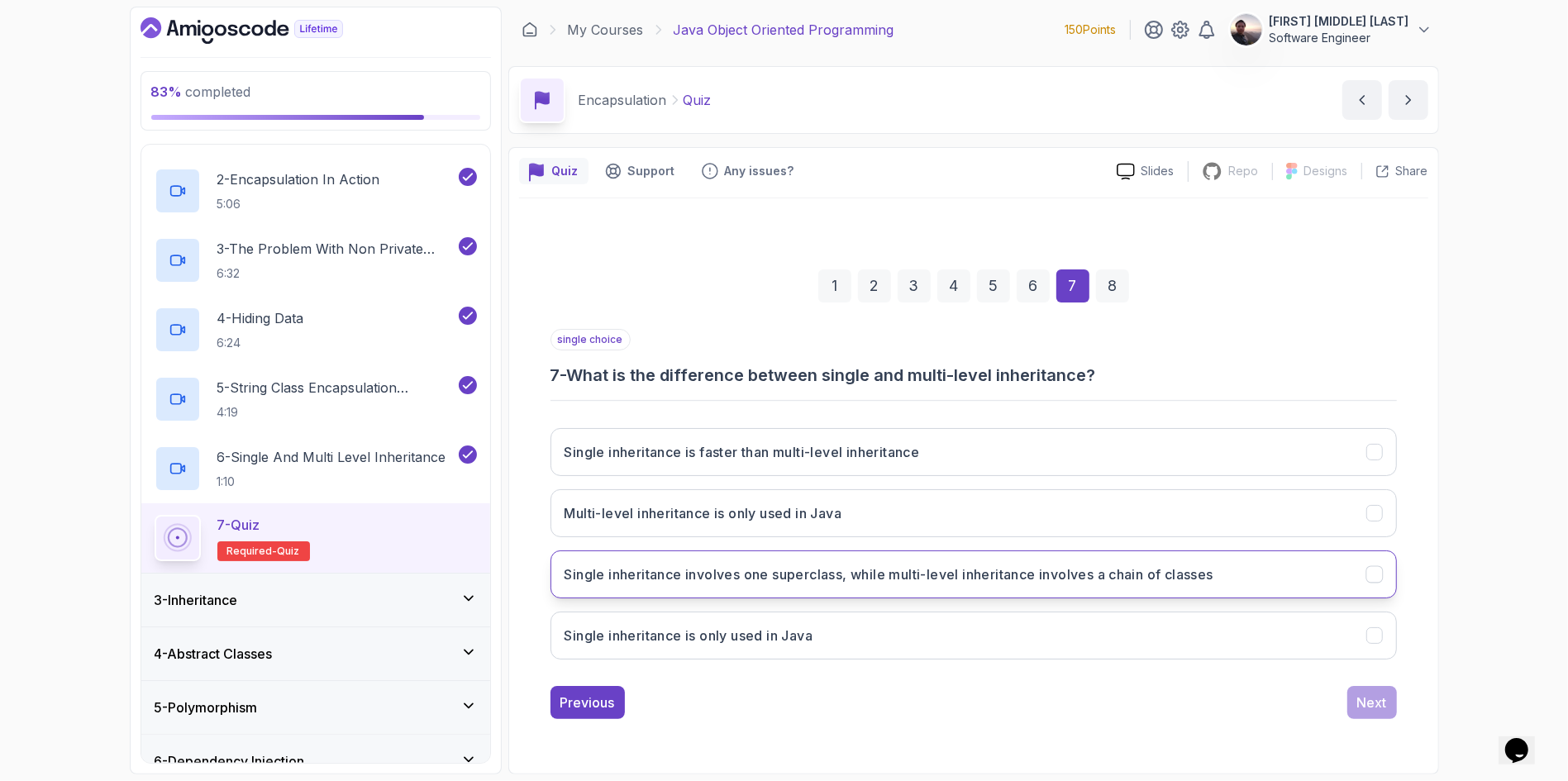 click 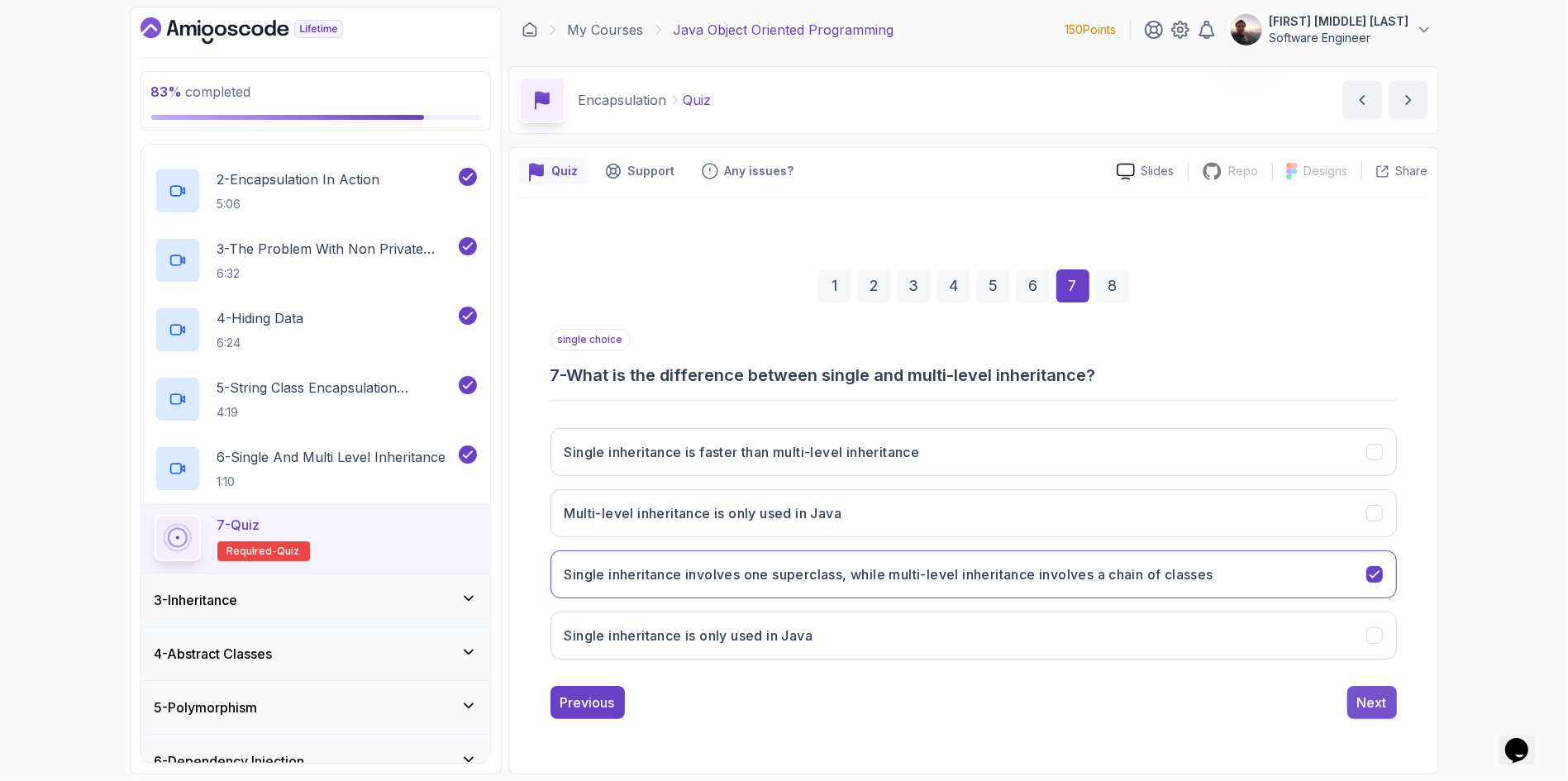 click on "Next" at bounding box center [1372, 702] 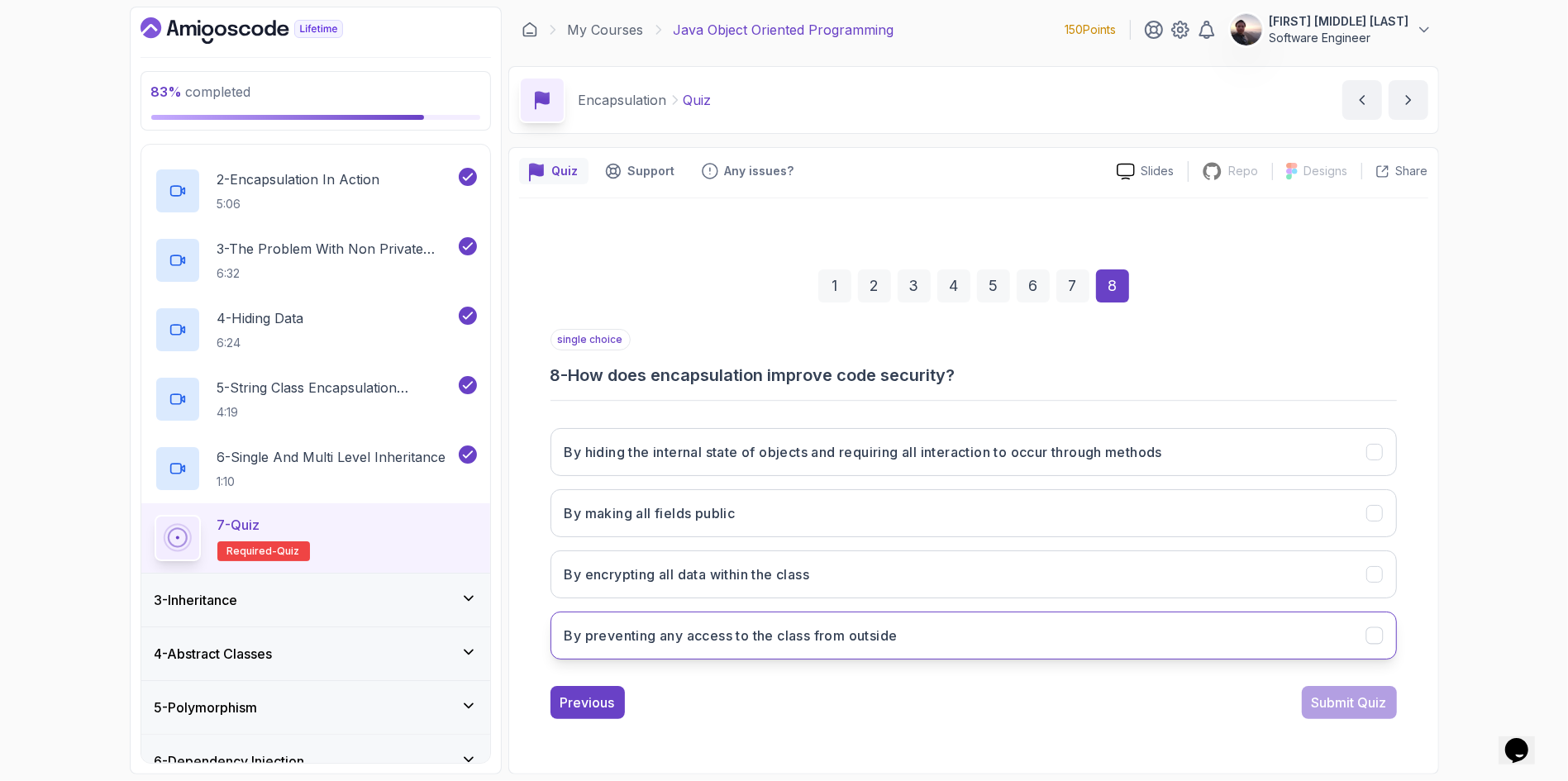 click on "By preventing any access to the class from outside" at bounding box center [974, 636] 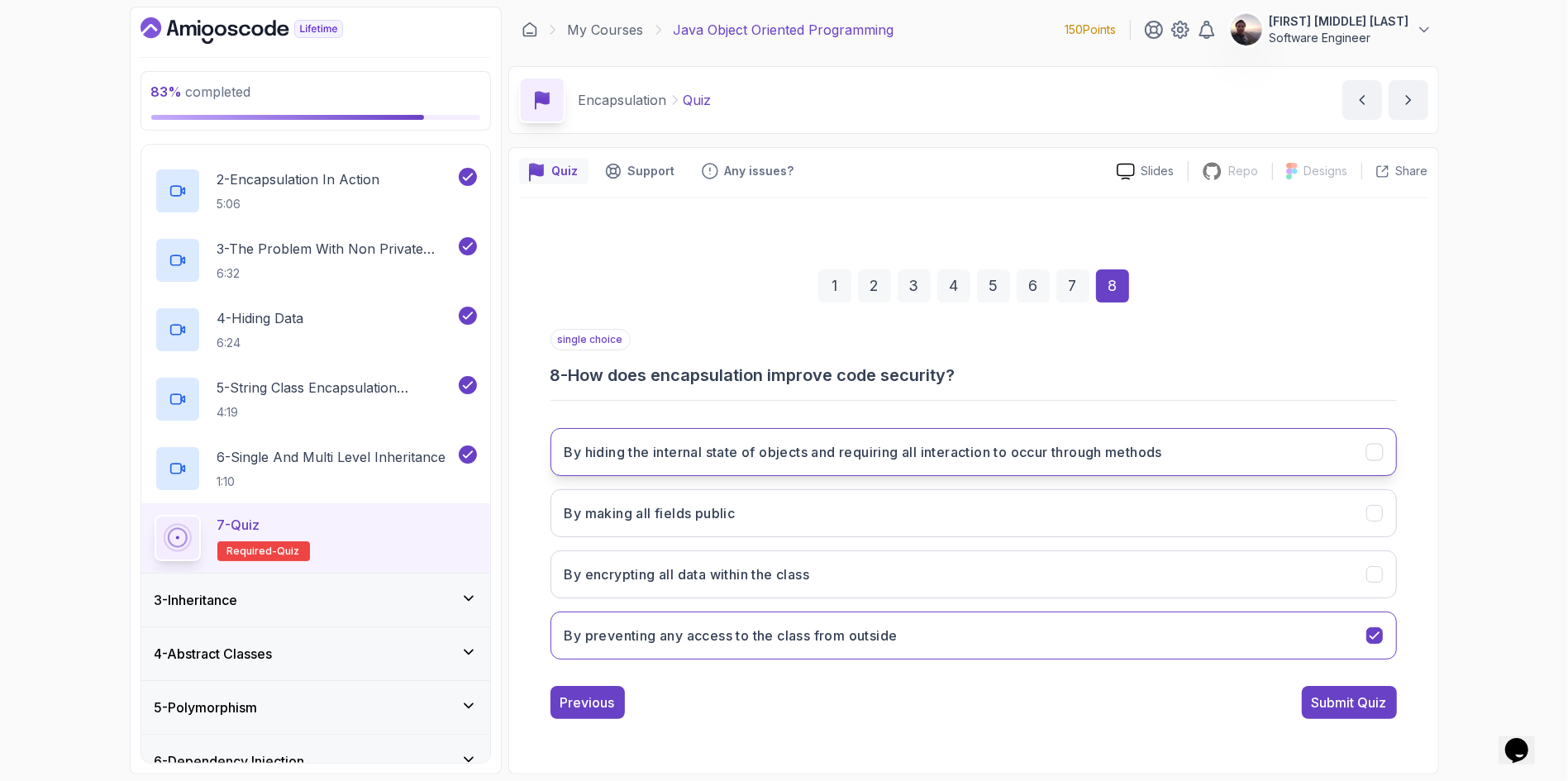 click 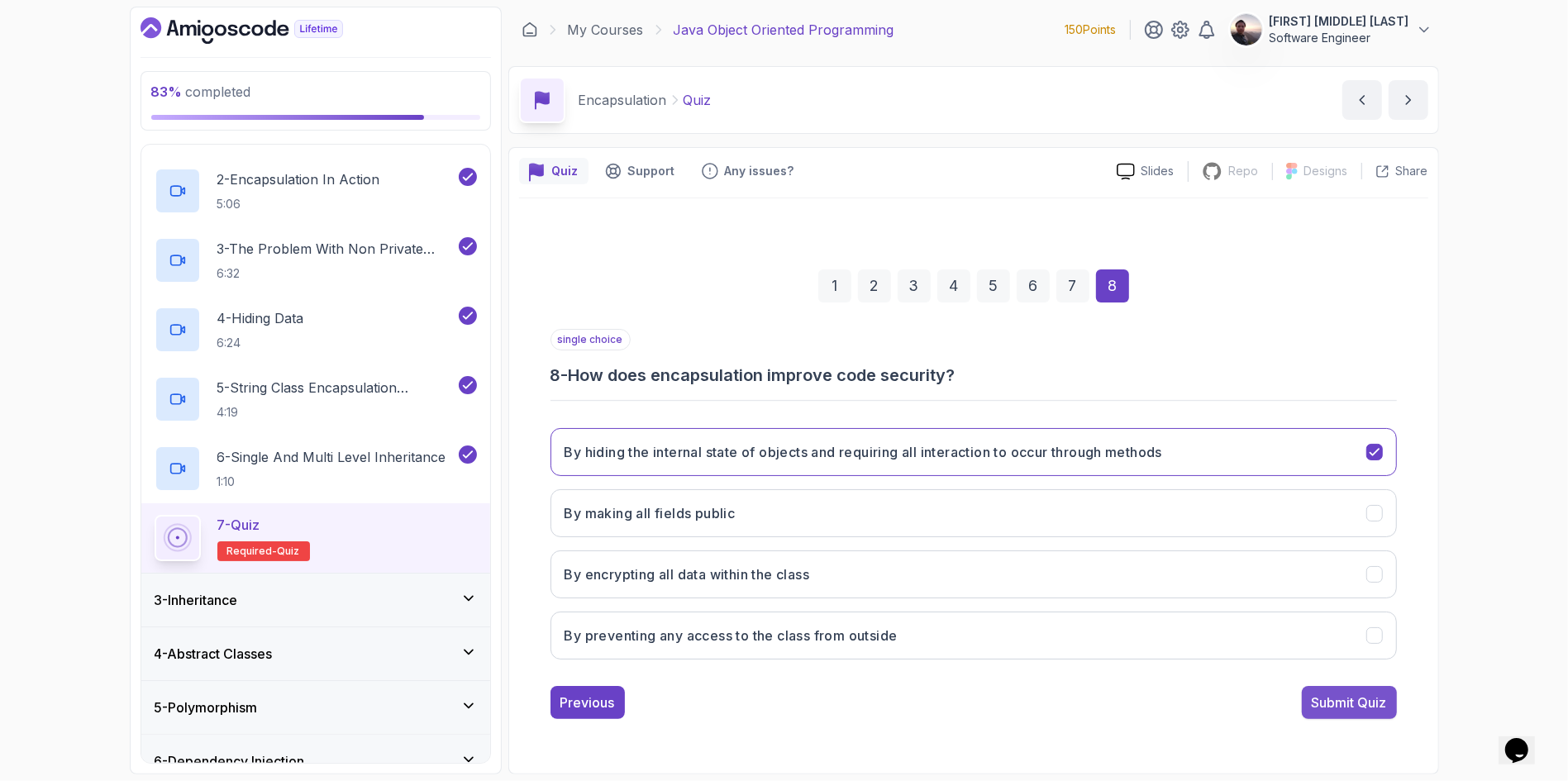 click on "Submit Quiz" at bounding box center [1349, 702] 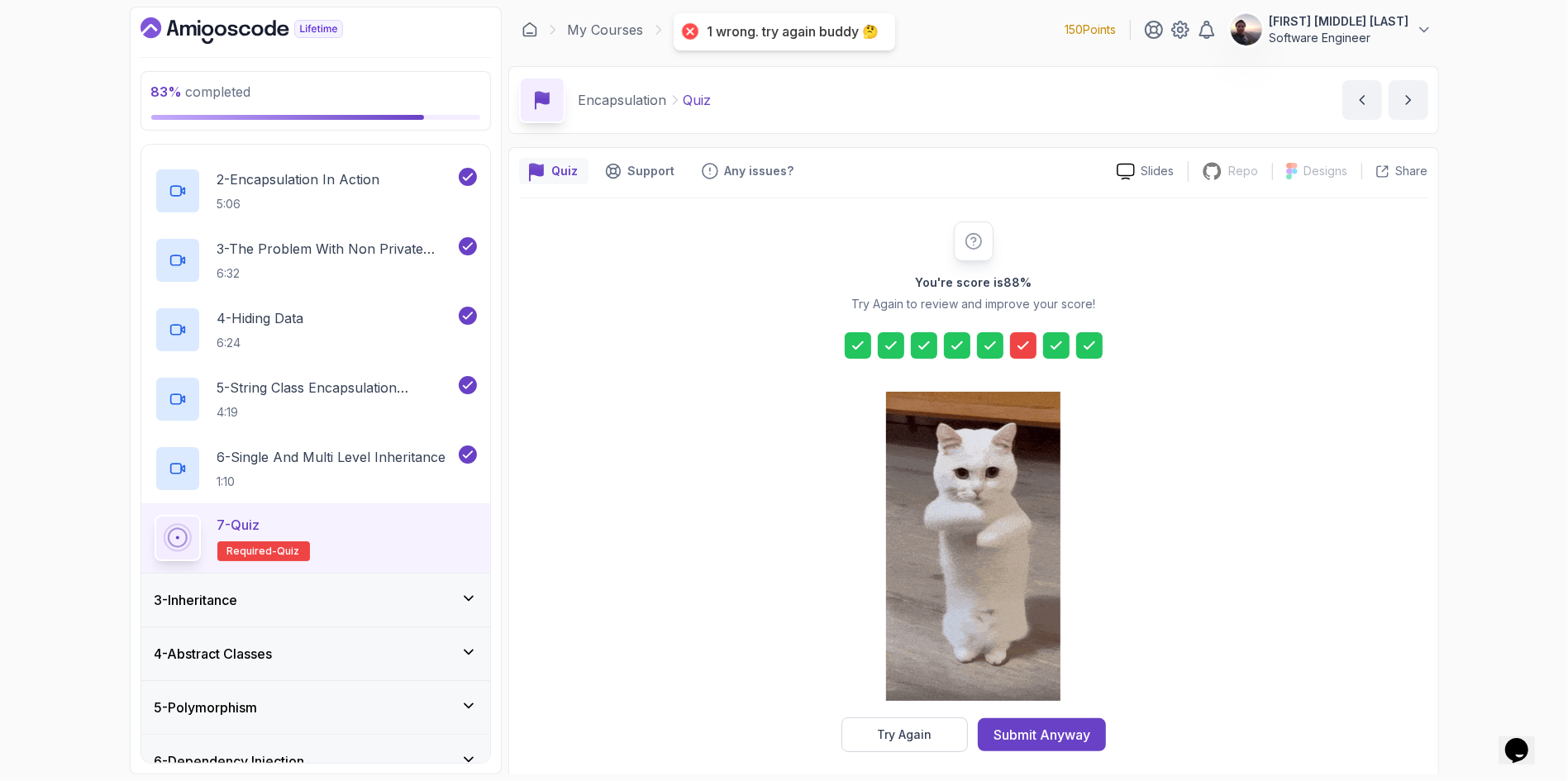 click 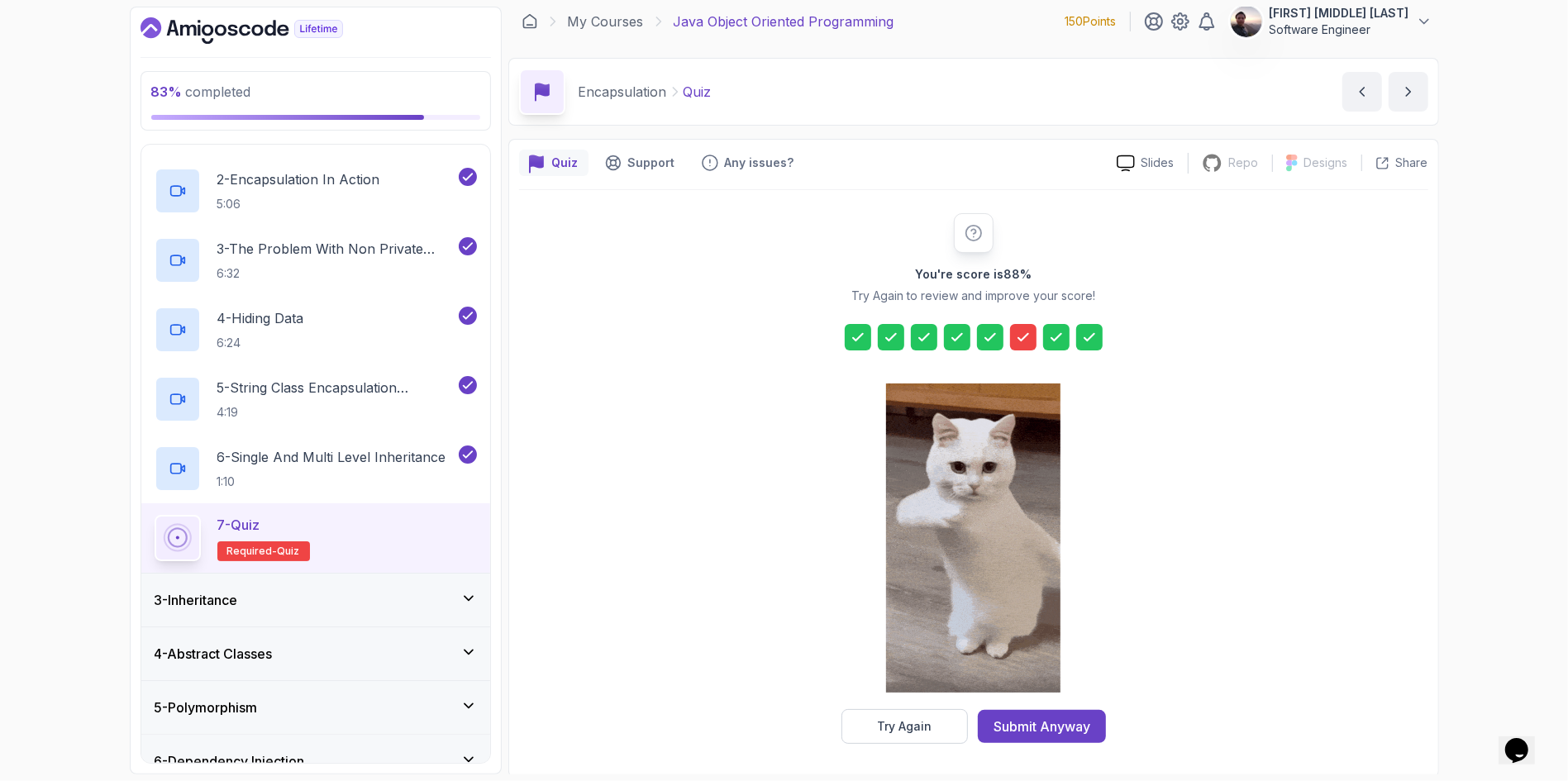 scroll, scrollTop: 11, scrollLeft: 0, axis: vertical 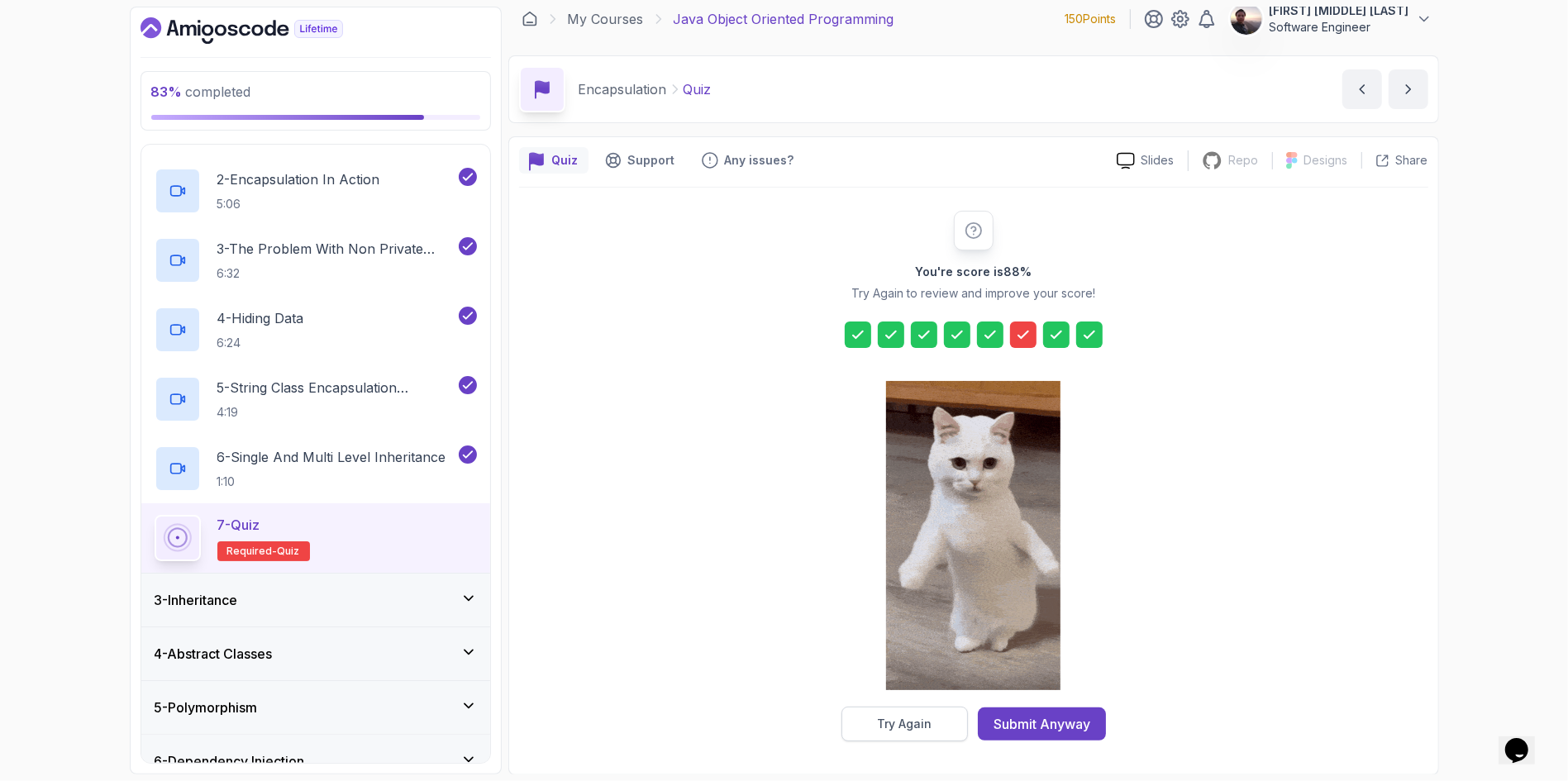 click on "Try Again" at bounding box center [904, 724] 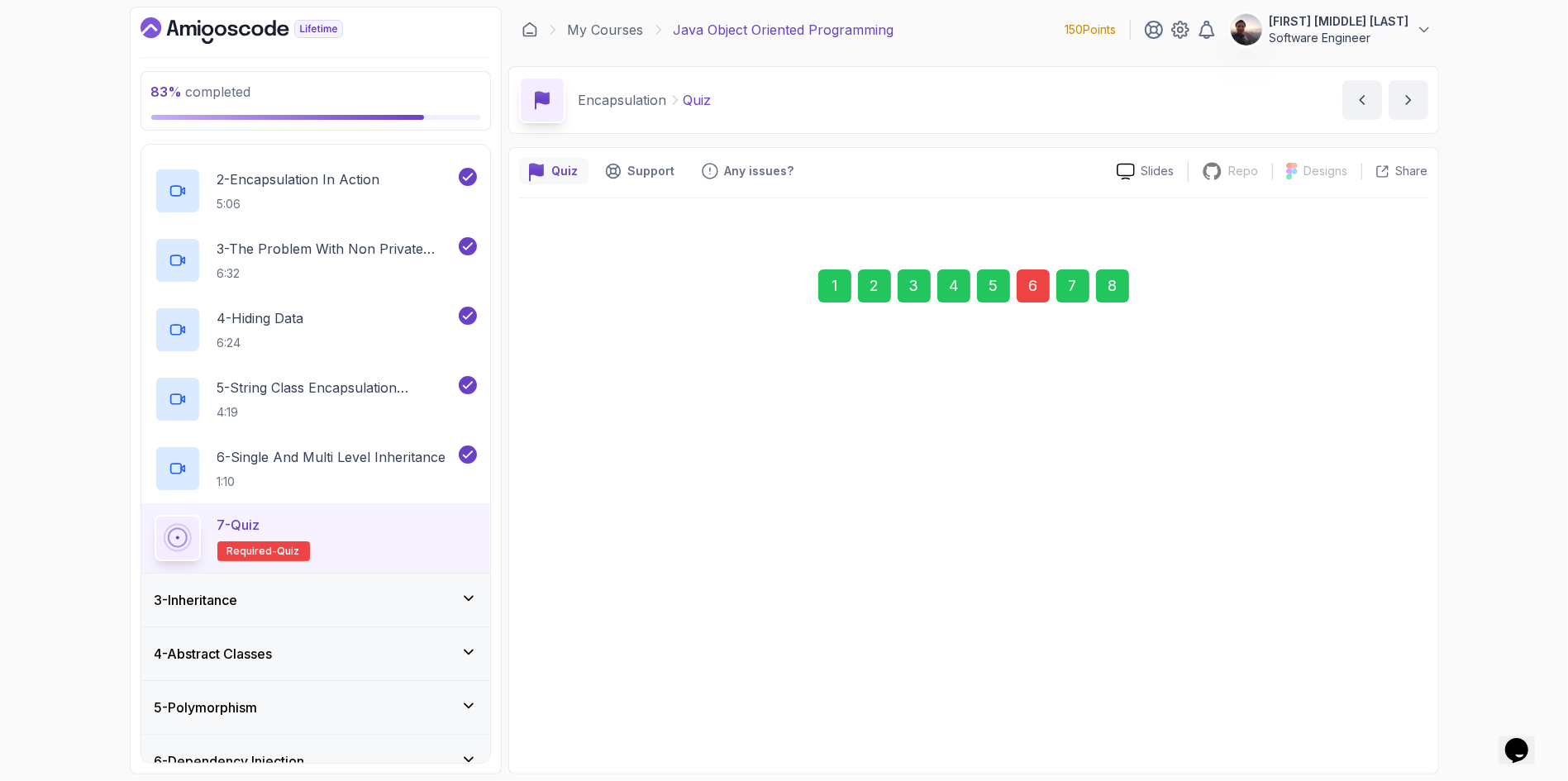 scroll, scrollTop: 0, scrollLeft: 0, axis: both 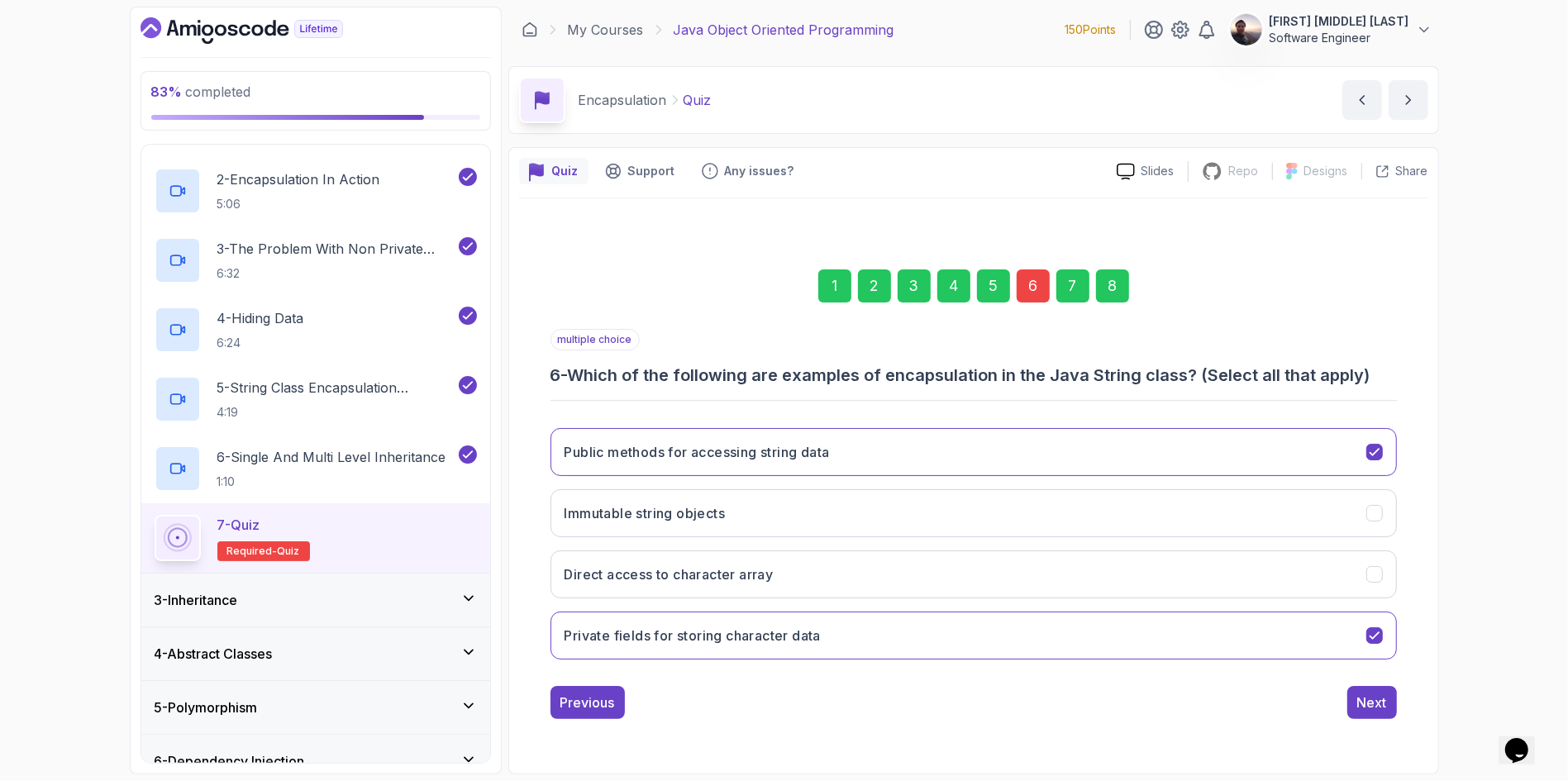 click on "6" at bounding box center (1033, 286) 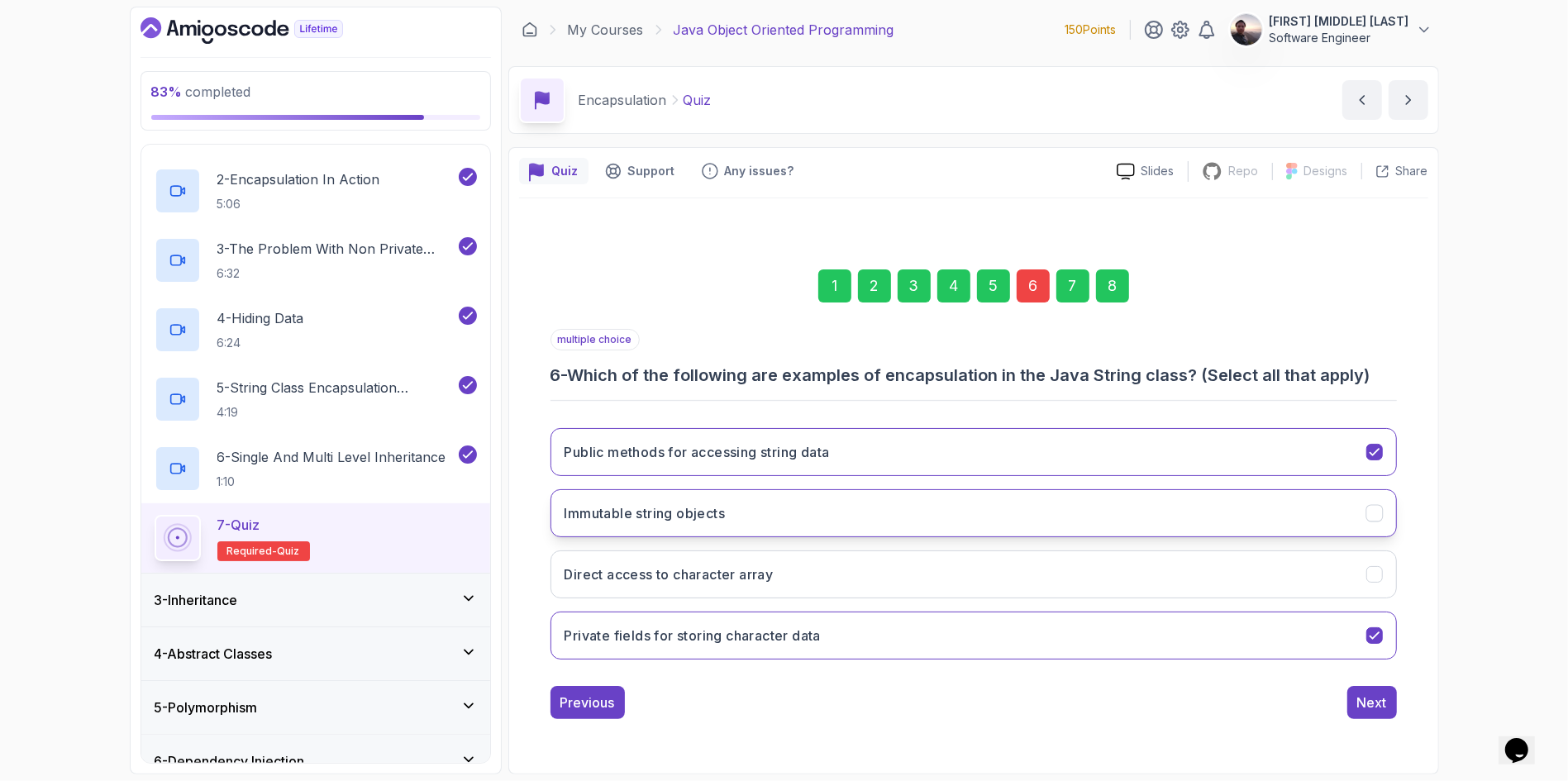 click on "Immutable string objects" at bounding box center (974, 513) 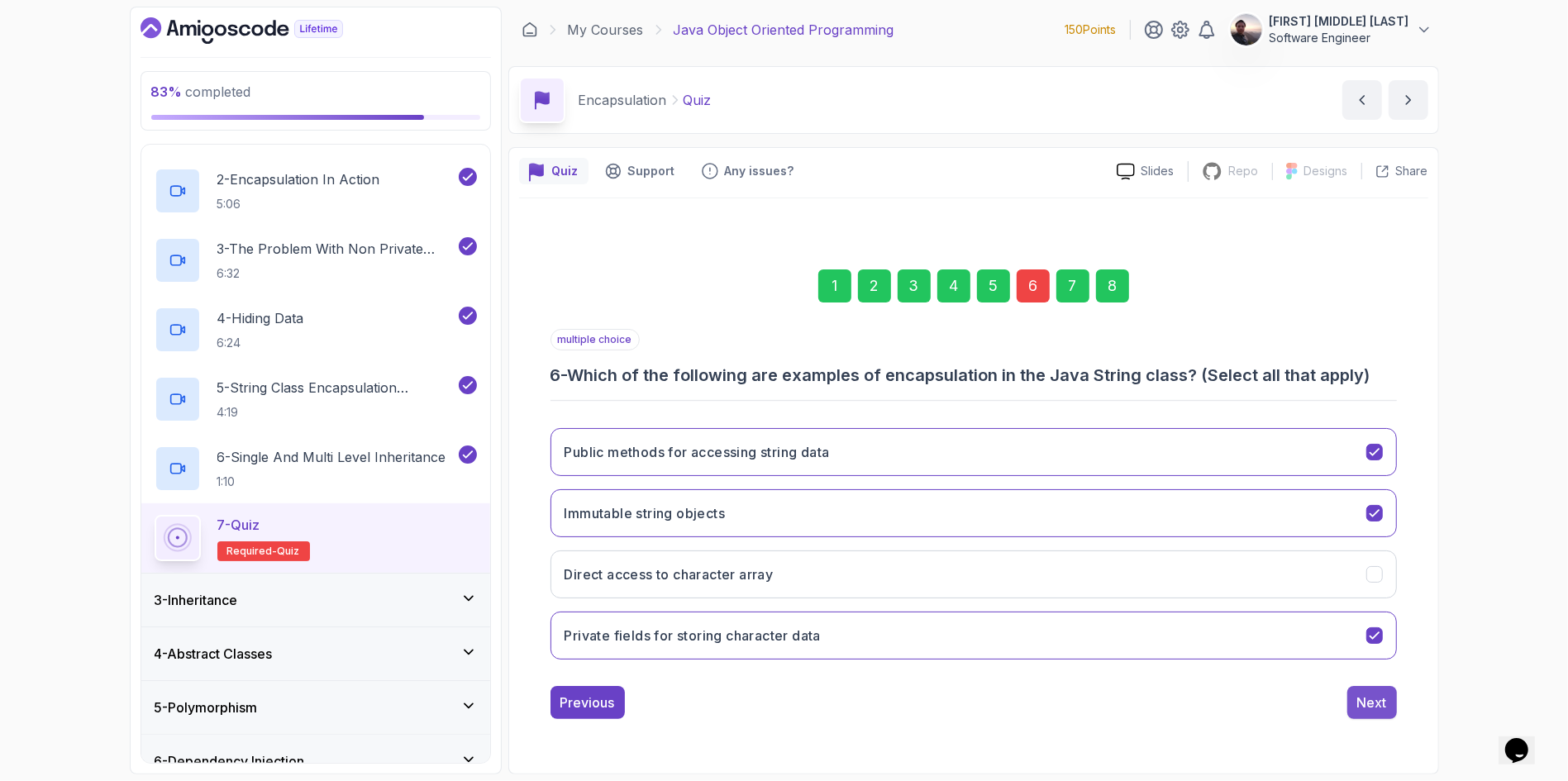 click on "Next" at bounding box center [1372, 702] 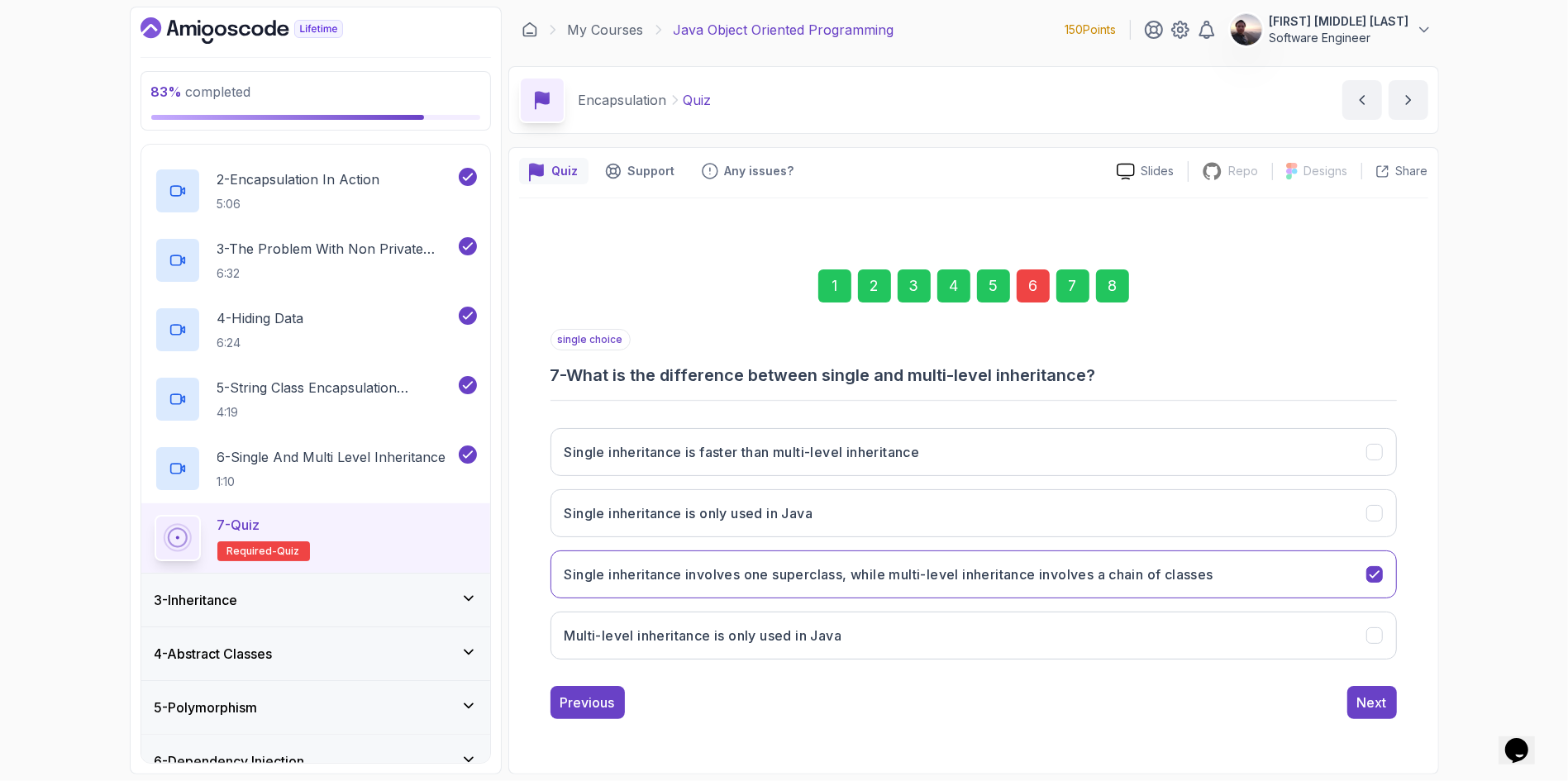 click on "1 2 3 4 5 6 7 8" at bounding box center [974, 286] 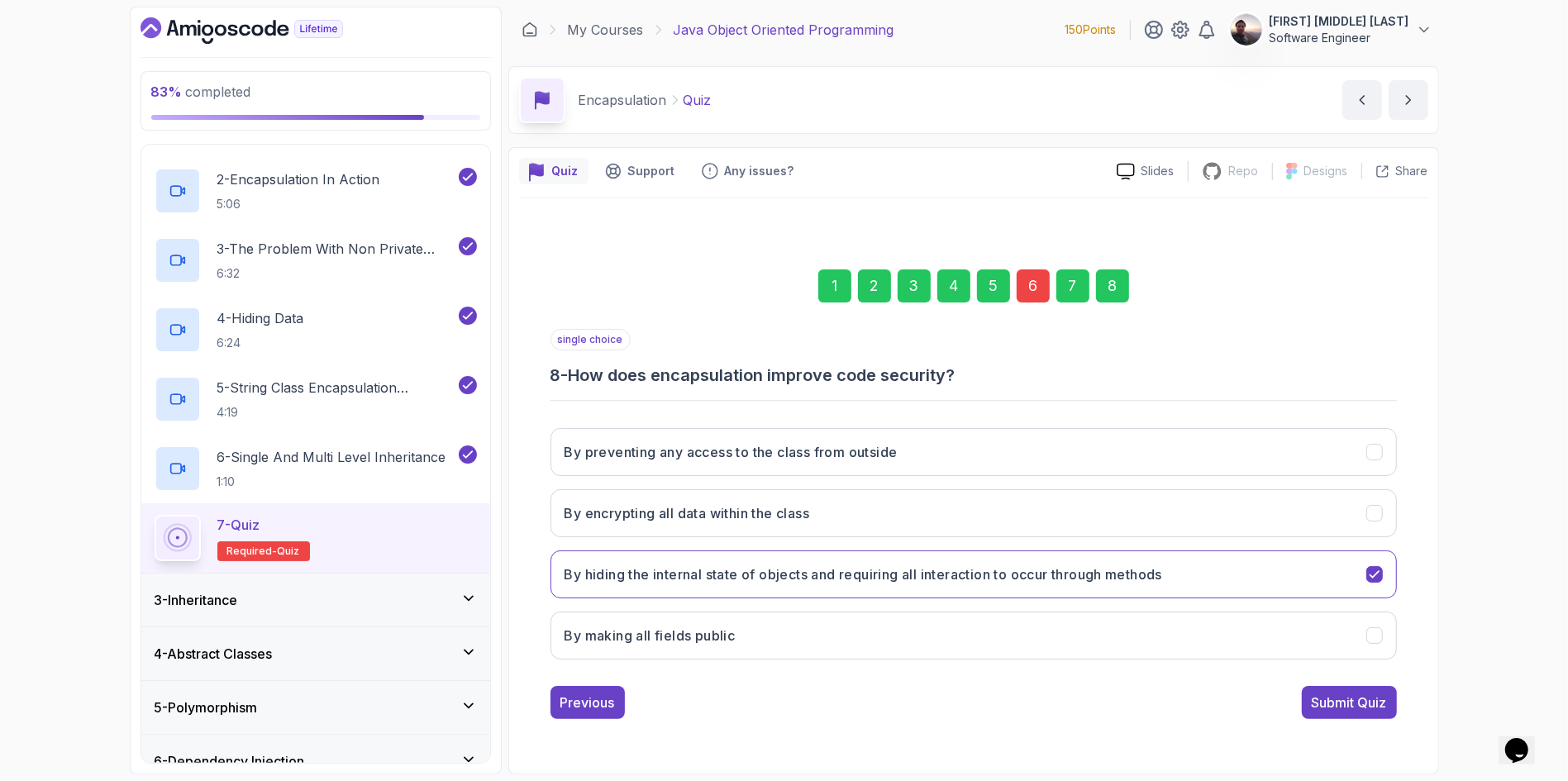 click on "Submit Quiz" at bounding box center (1349, 702) 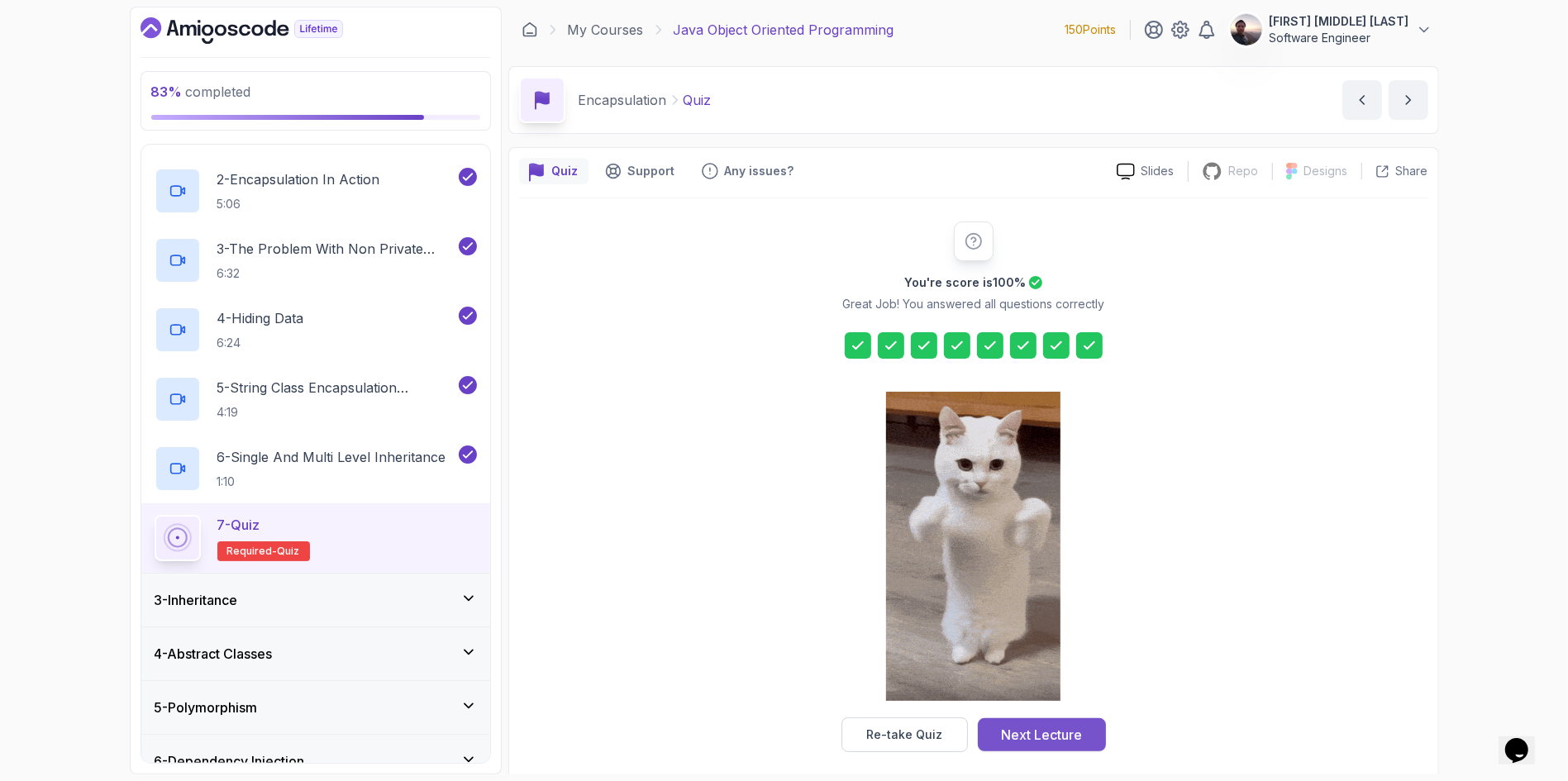 click on "Next Lecture" at bounding box center (1041, 735) 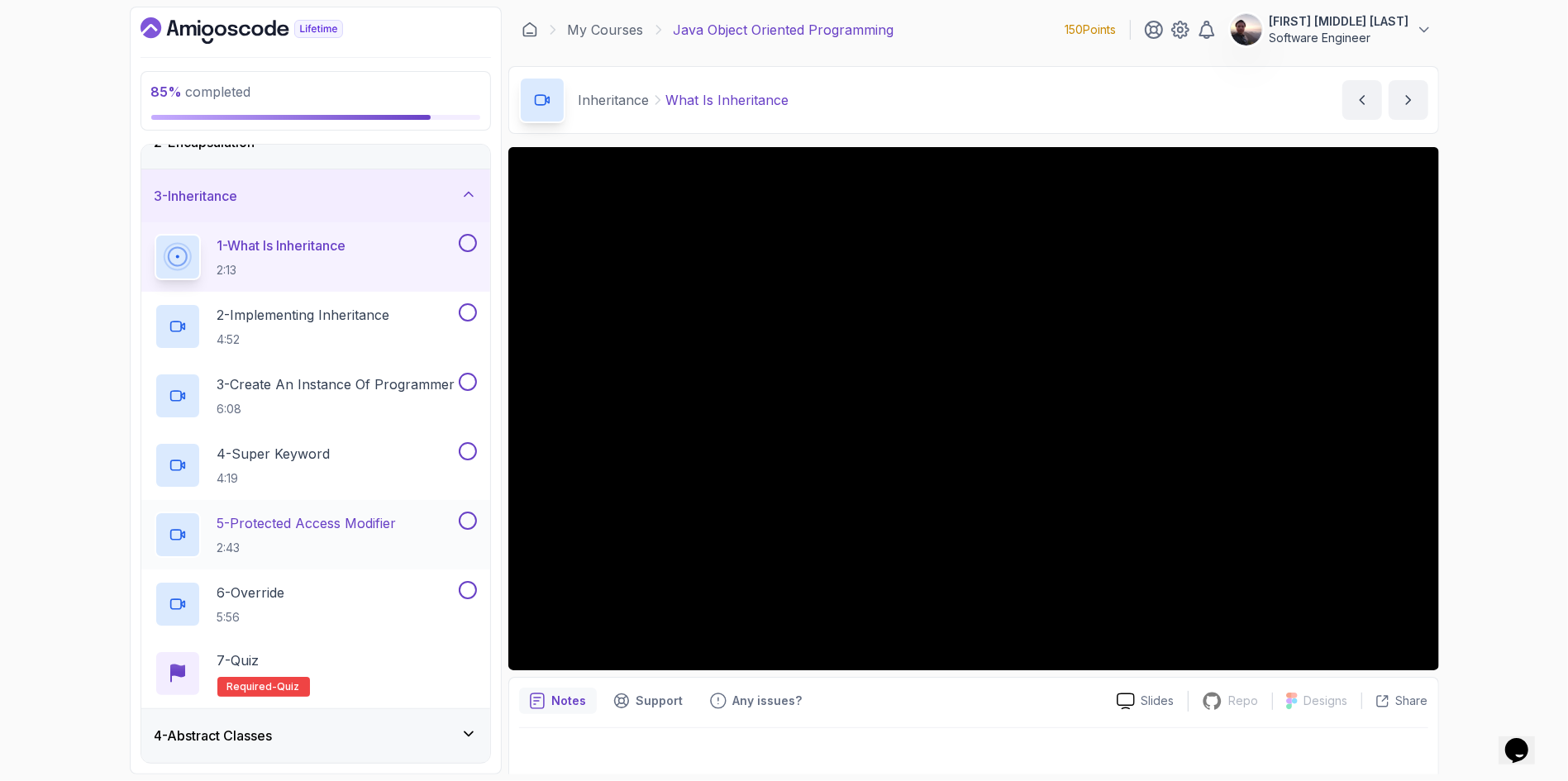 scroll, scrollTop: 296, scrollLeft: 0, axis: vertical 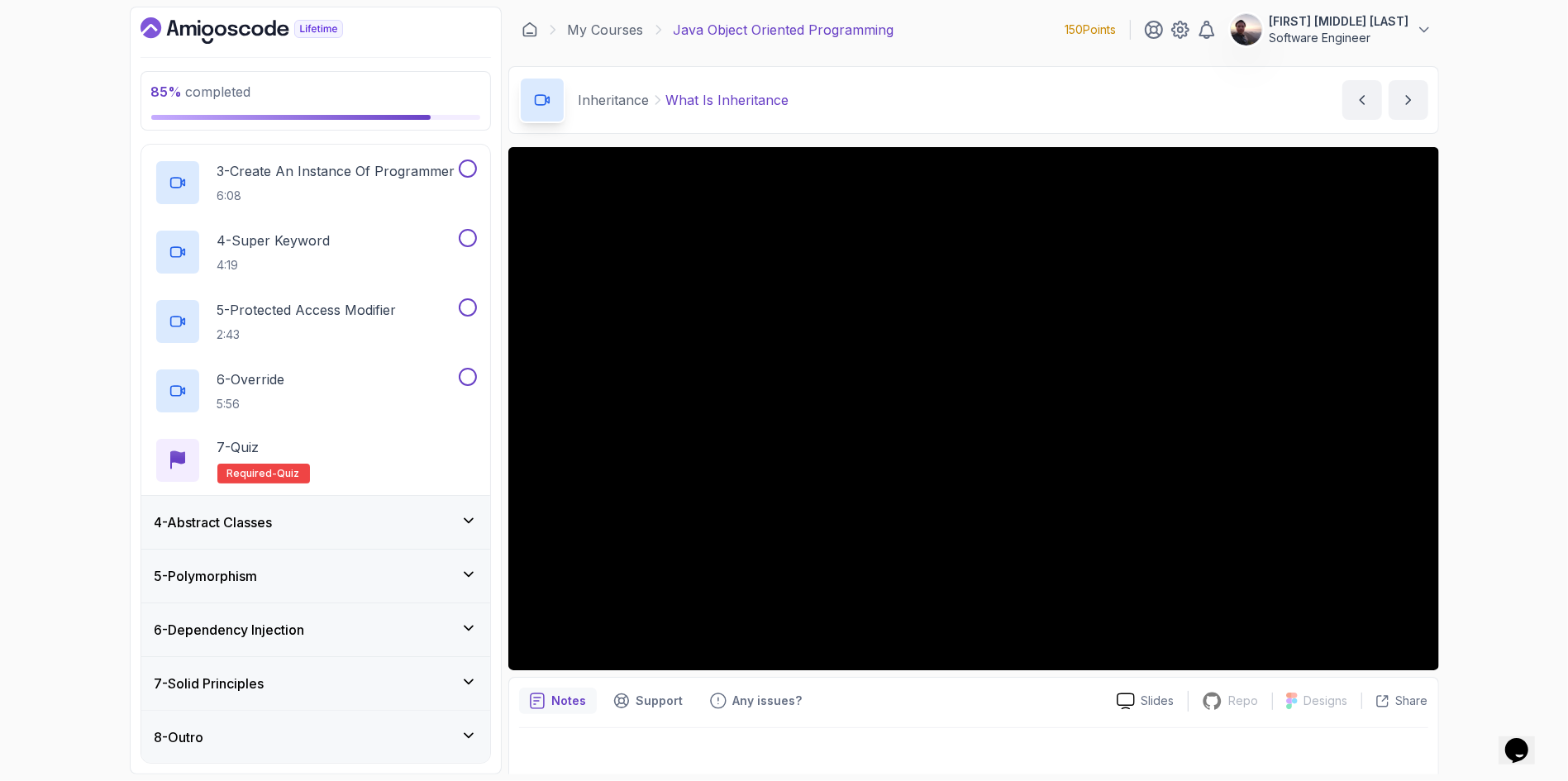 click 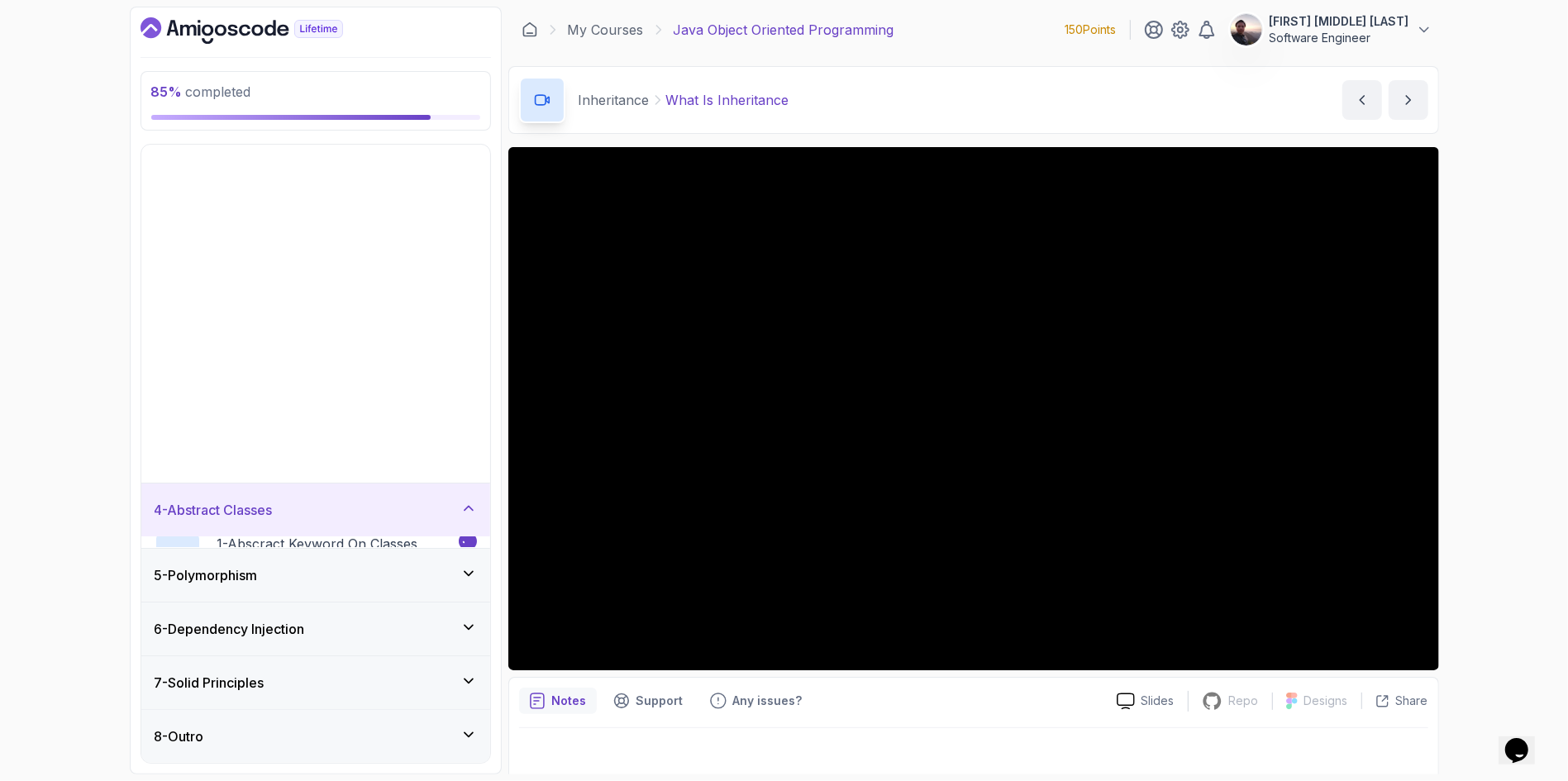 scroll, scrollTop: 0, scrollLeft: 0, axis: both 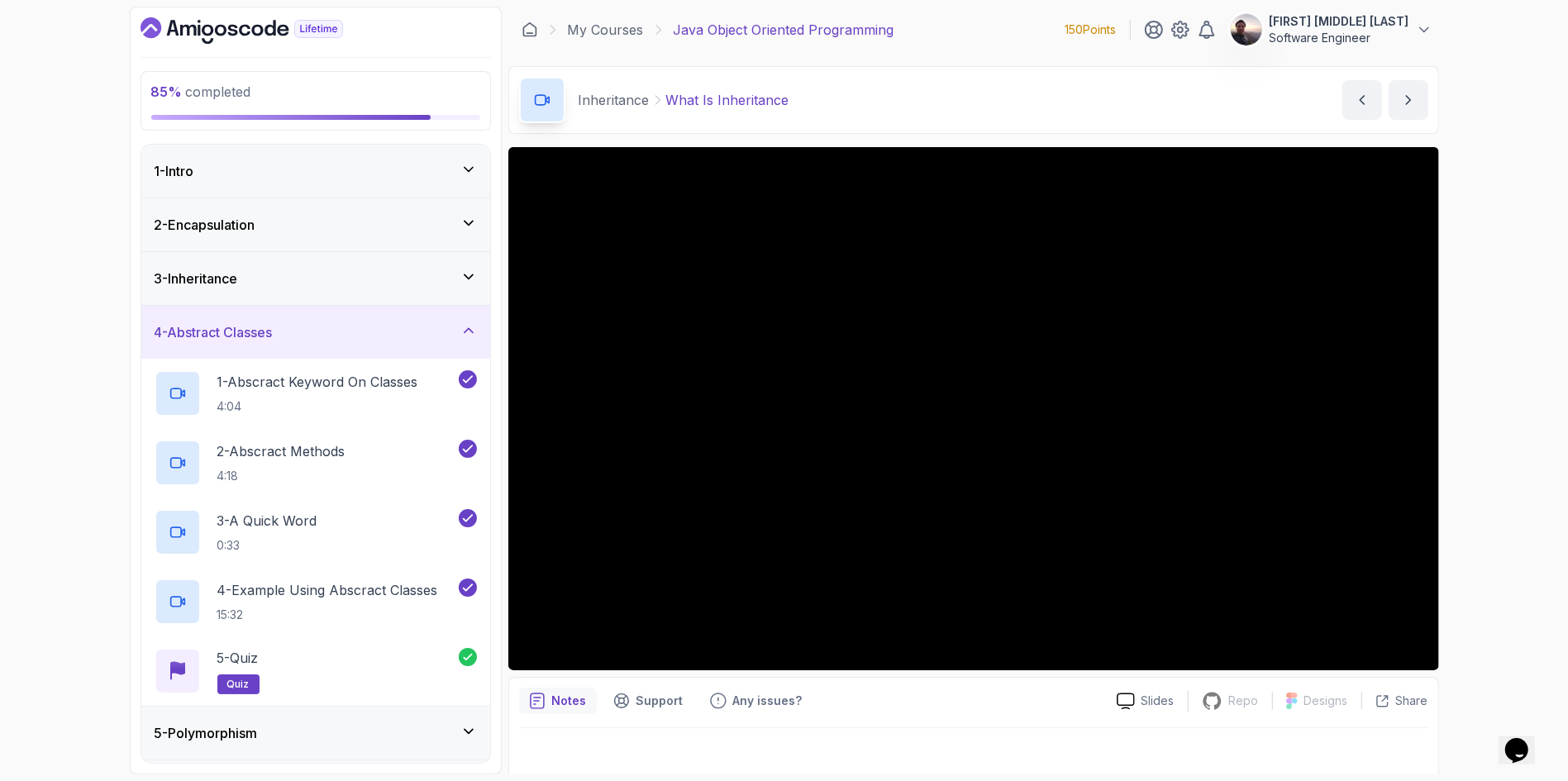 click on "4  -  Abstract Classes" at bounding box center [316, 332] 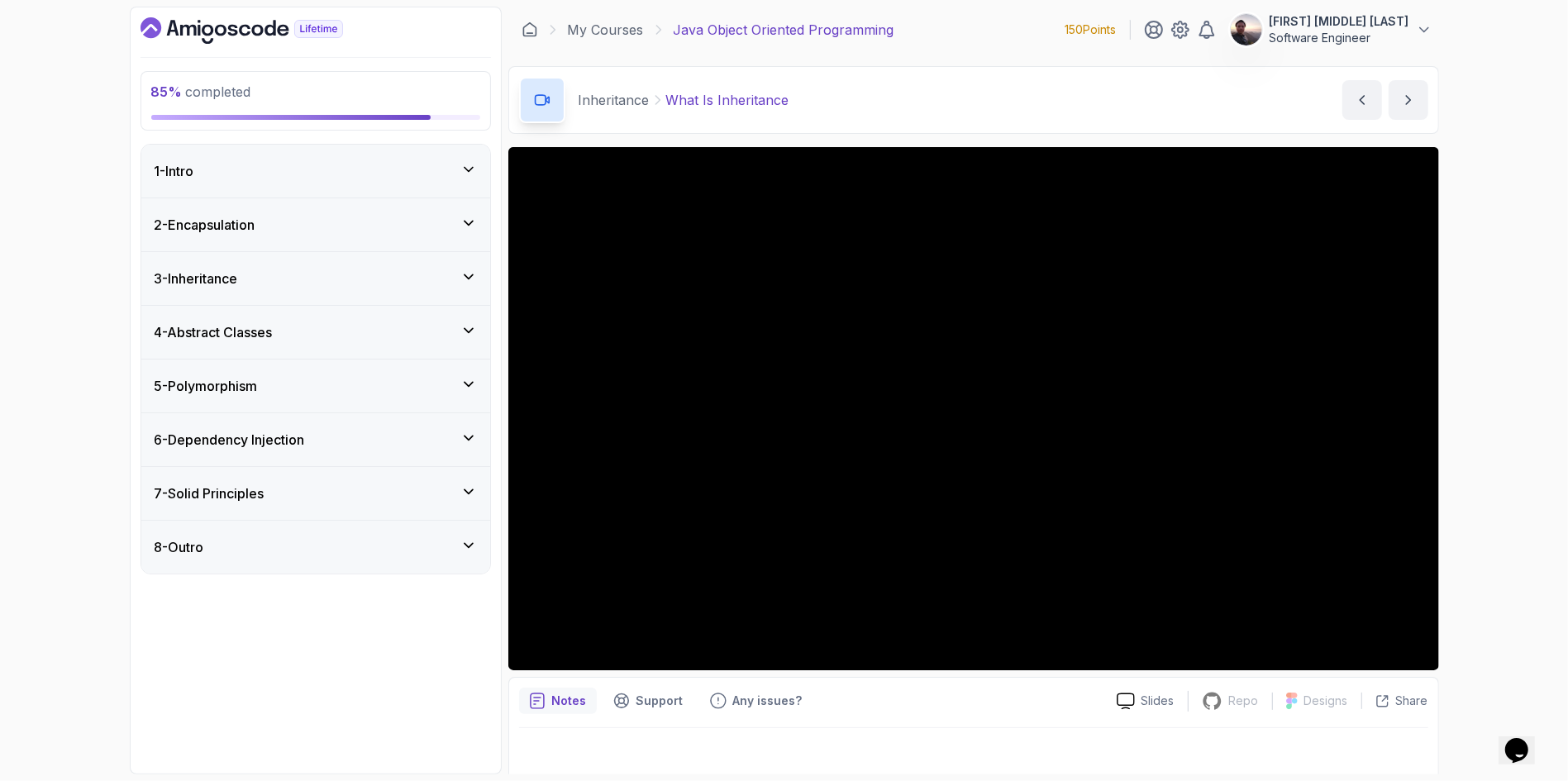 click on "5  -  Polymorphism" at bounding box center (316, 386) 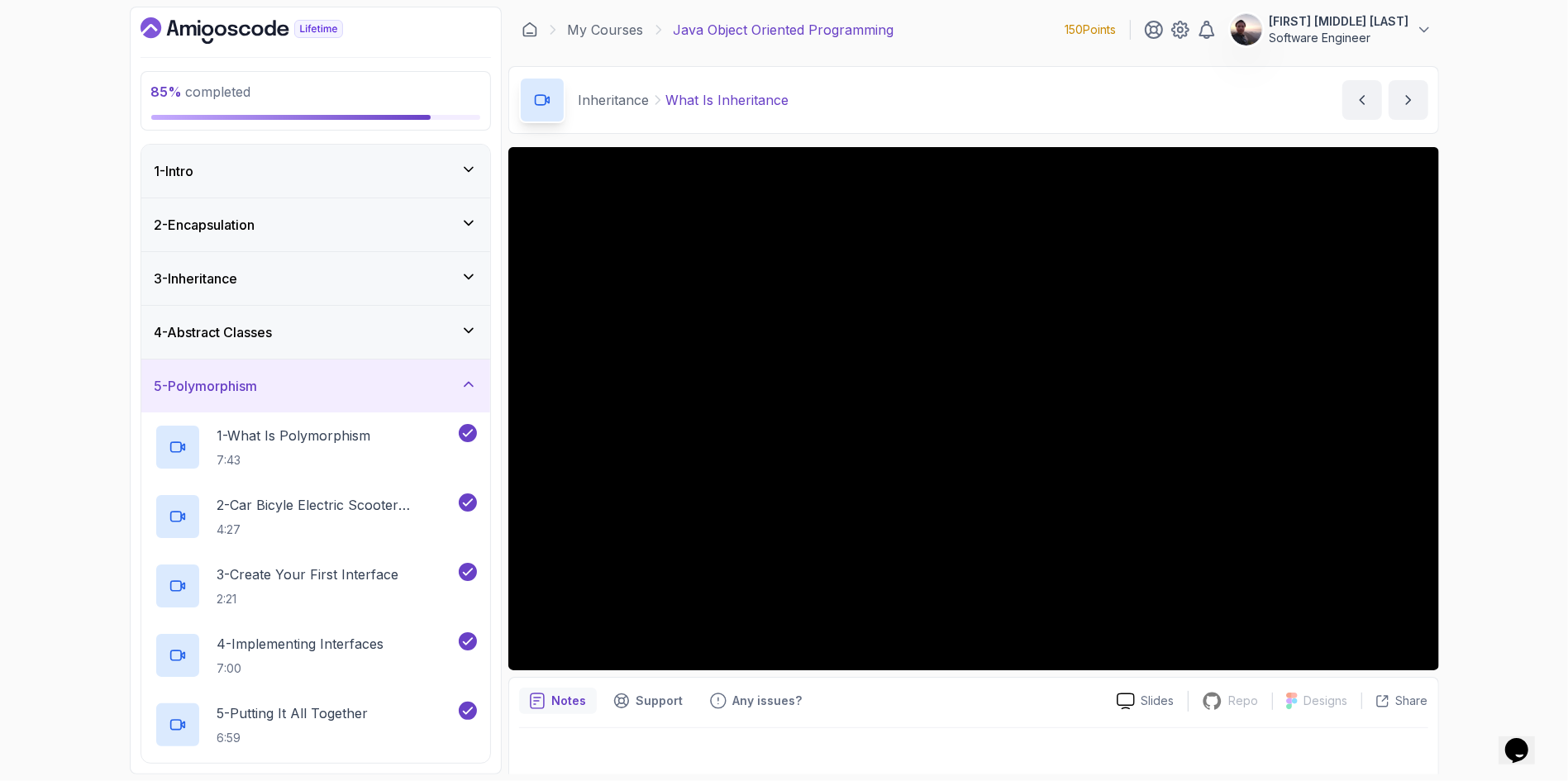 click on "5  -  Polymorphism" at bounding box center [316, 386] 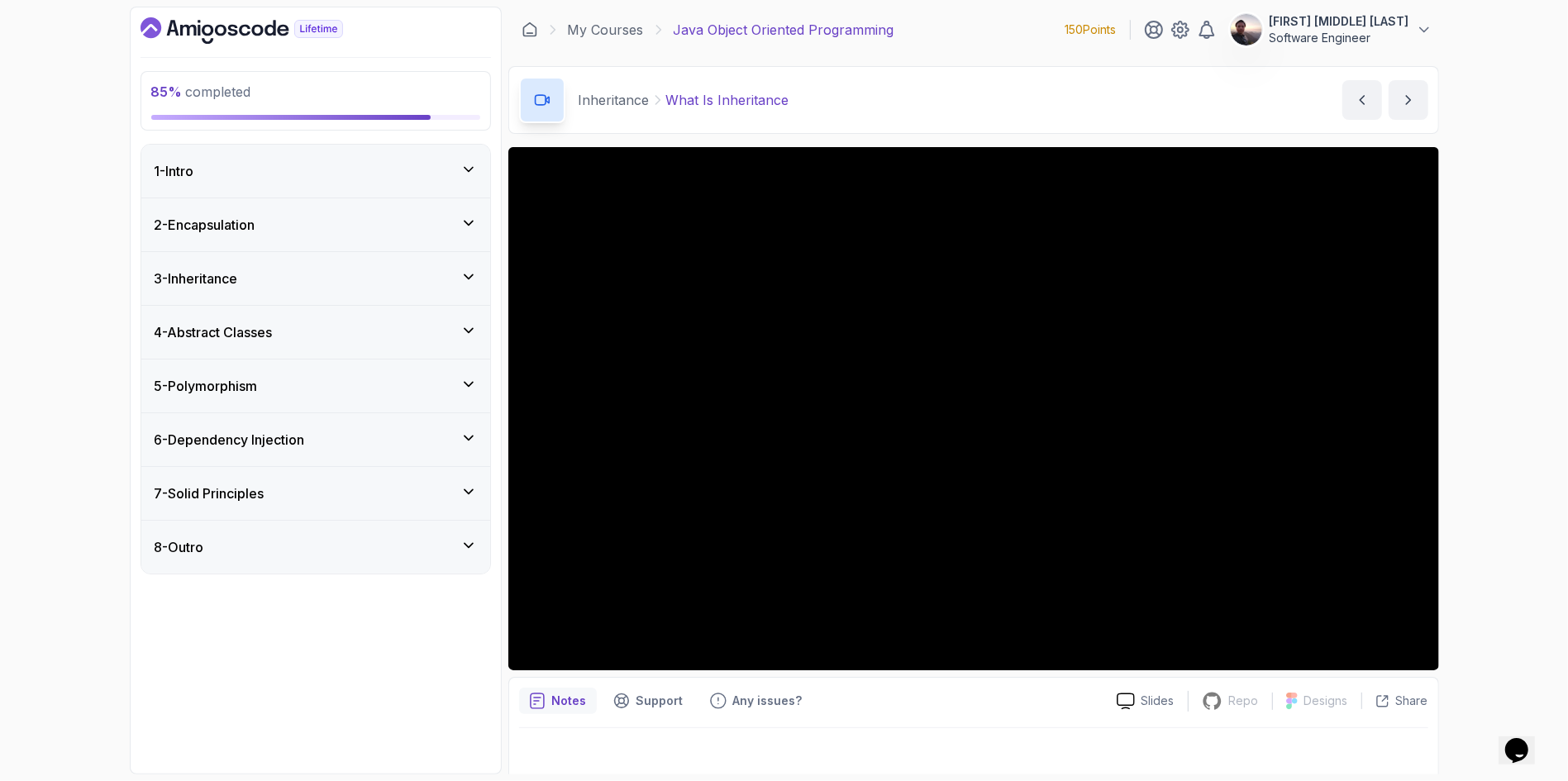 click on "3  -  Inheritance" at bounding box center (316, 279) 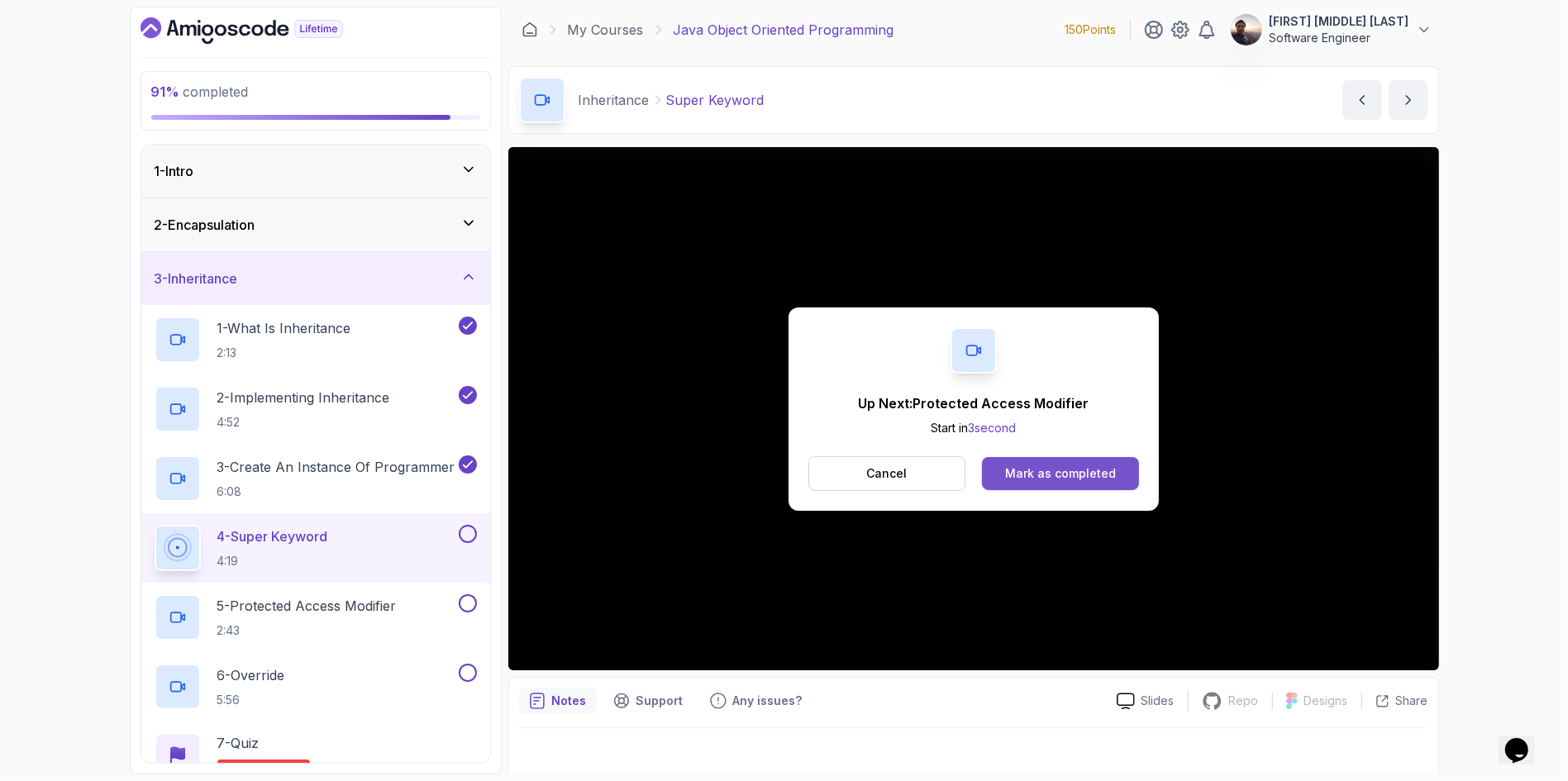 click on "Mark as completed" at bounding box center [1060, 474] 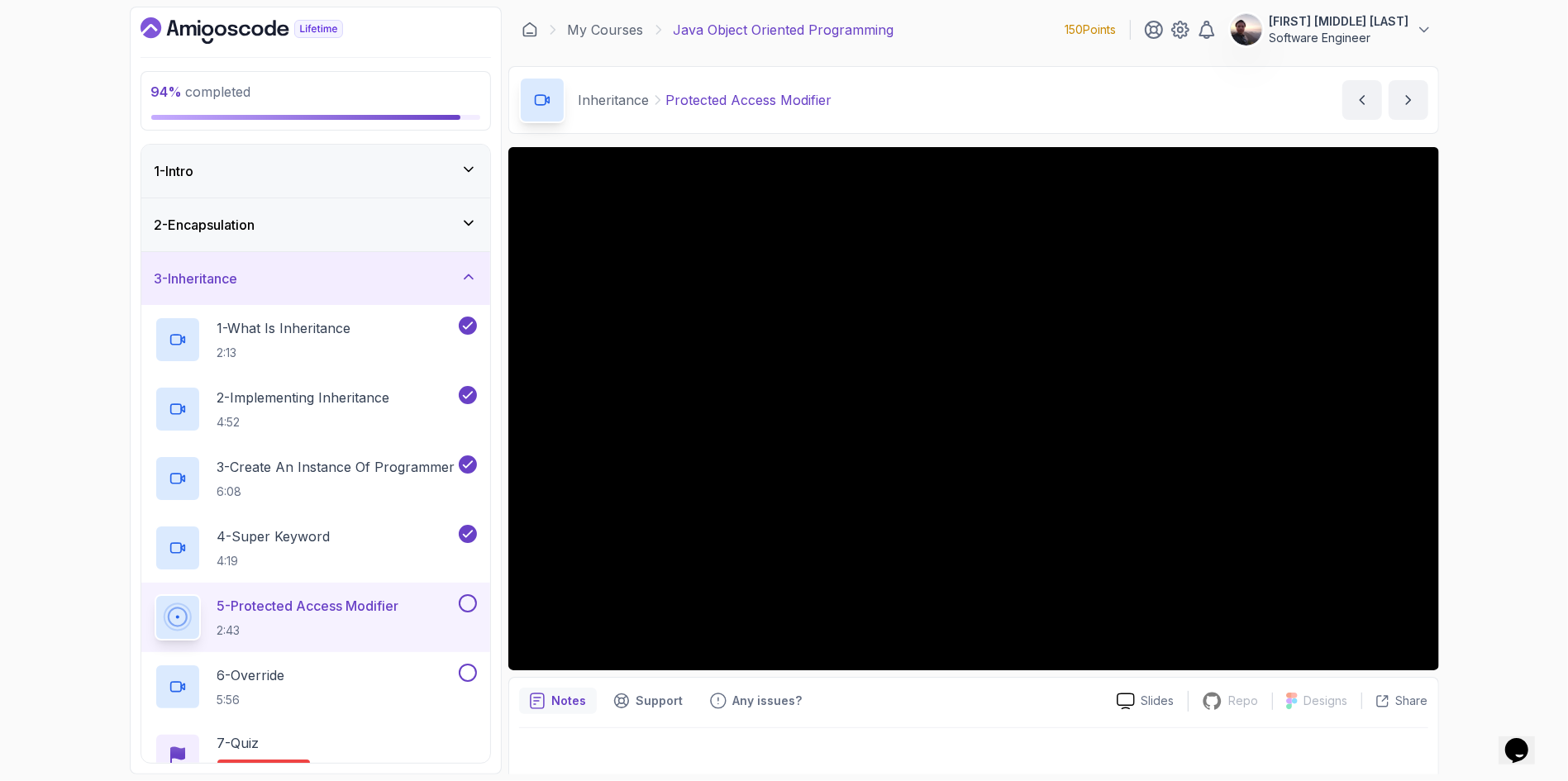 click on "150  Points" at bounding box center (1091, 30) 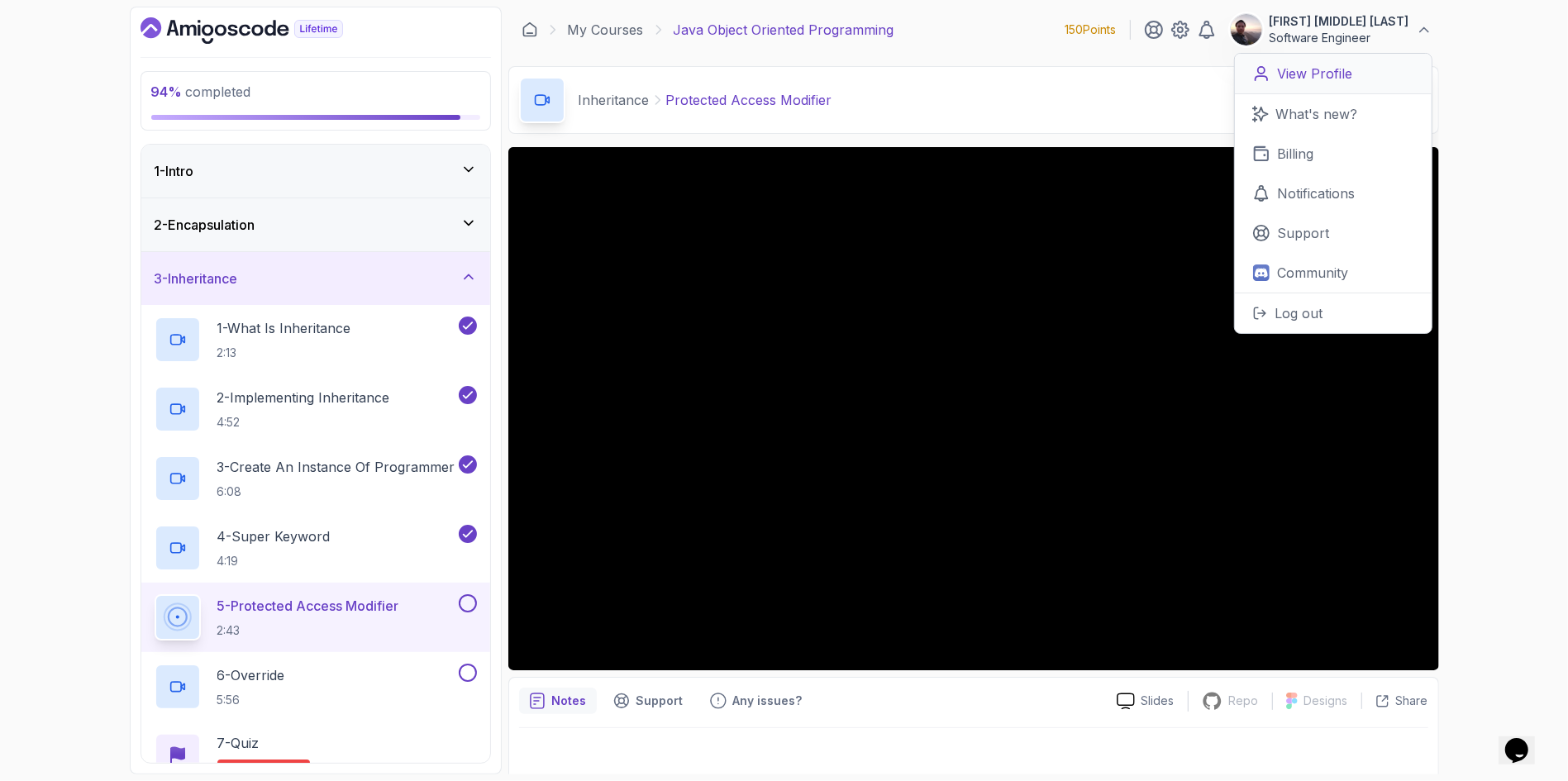 click on "View Profile" at bounding box center [1333, 74] 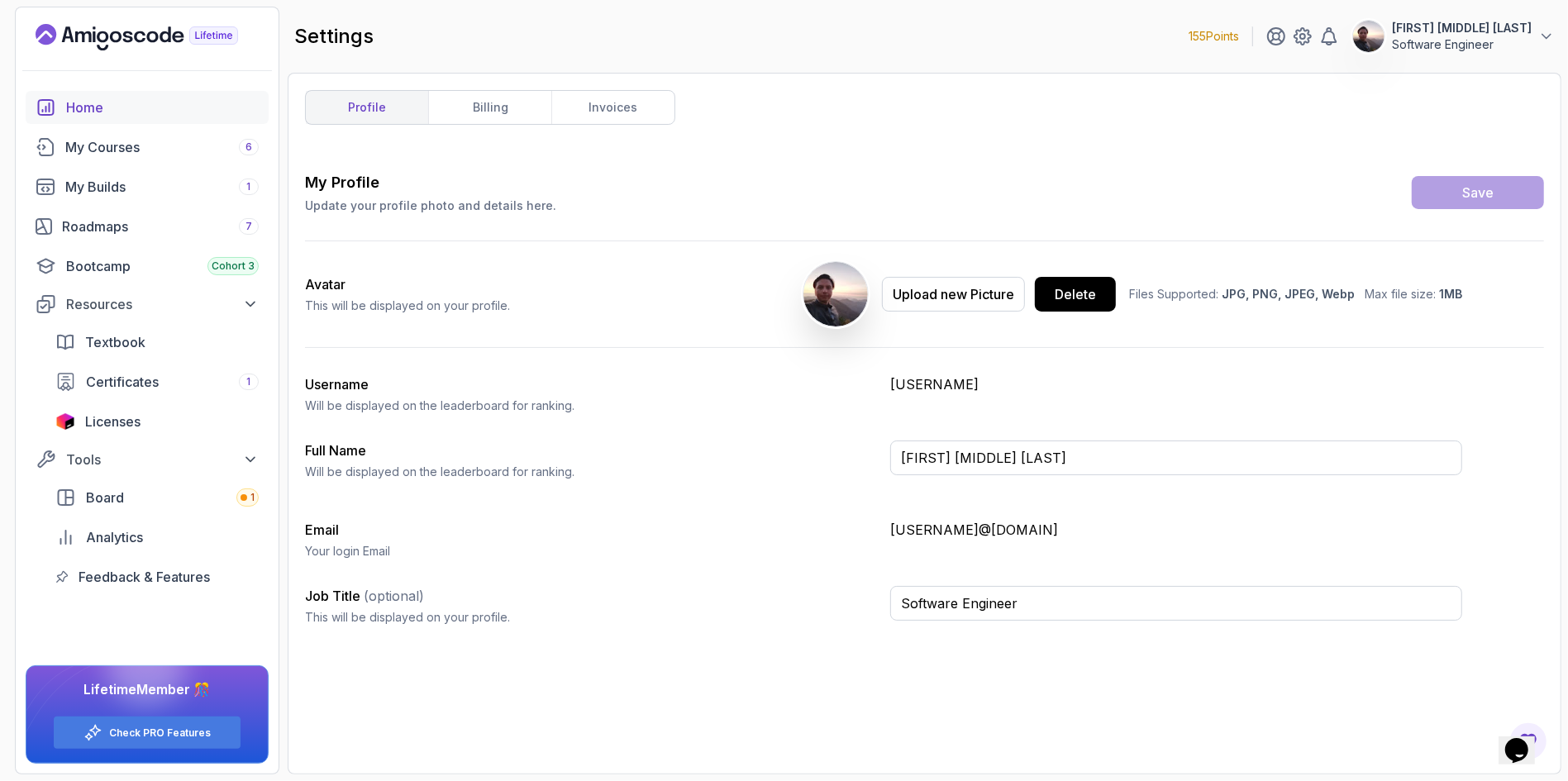 click on "Home" at bounding box center (162, 107) 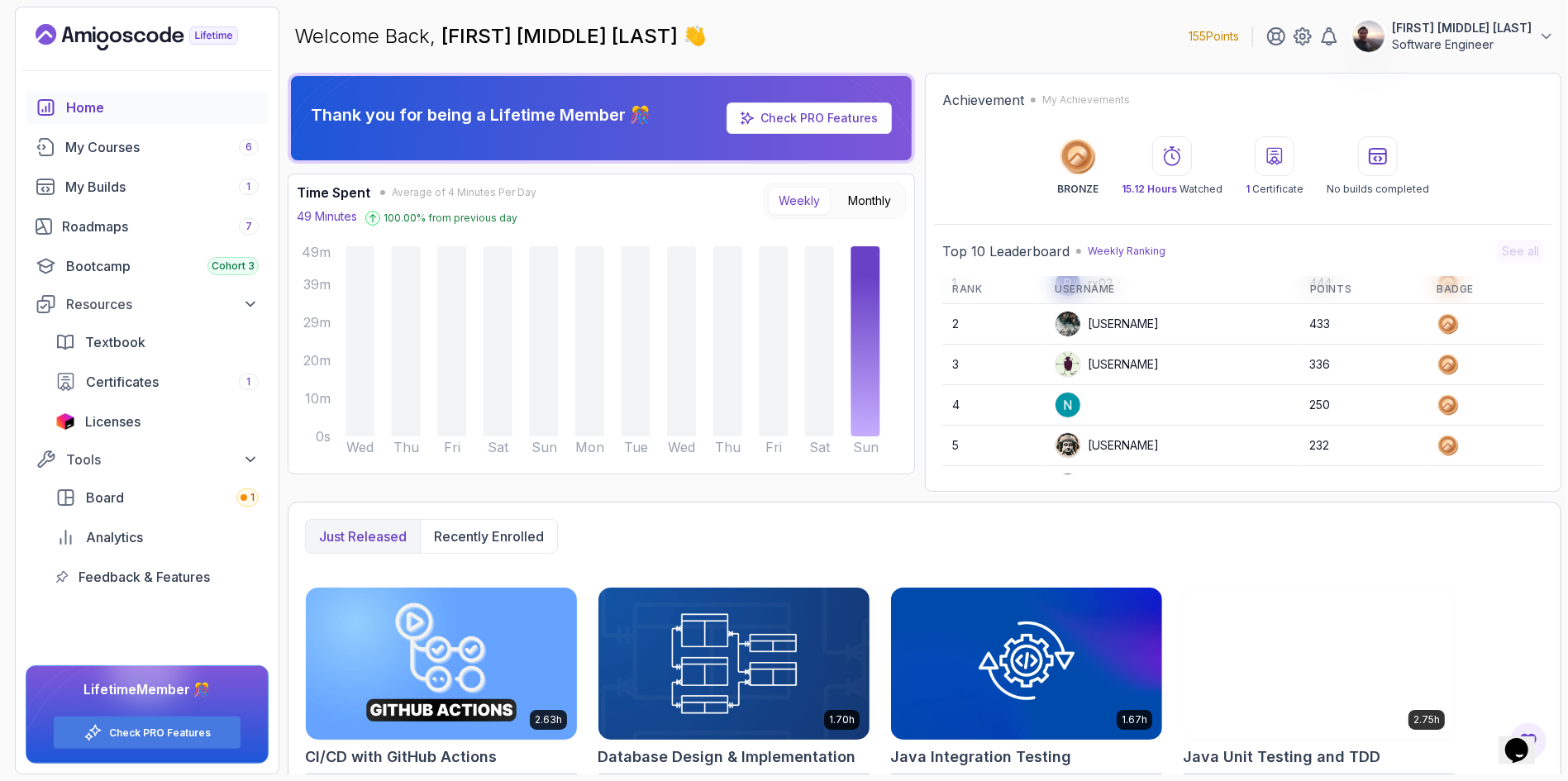 scroll, scrollTop: 0, scrollLeft: 0, axis: both 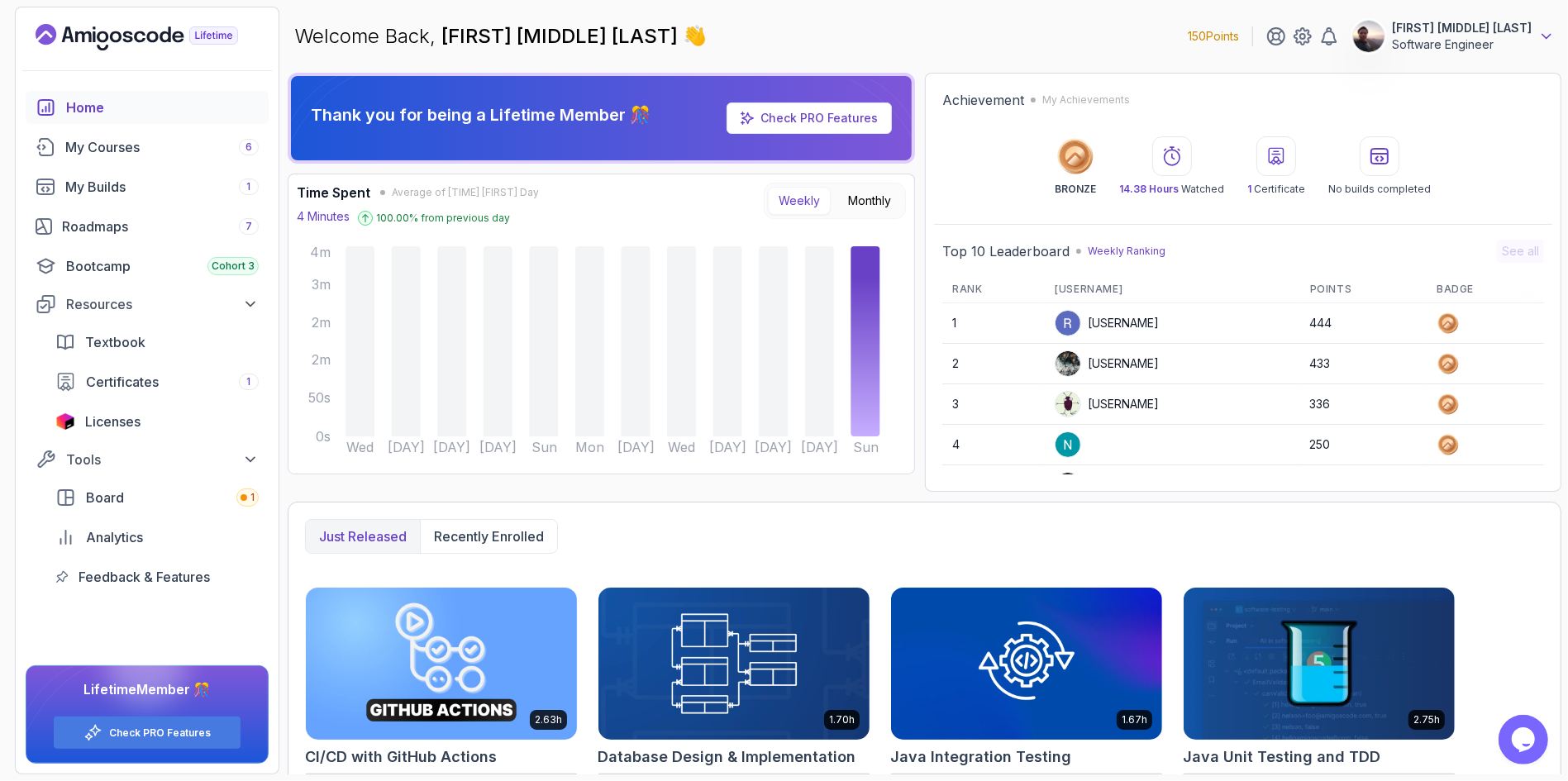 click 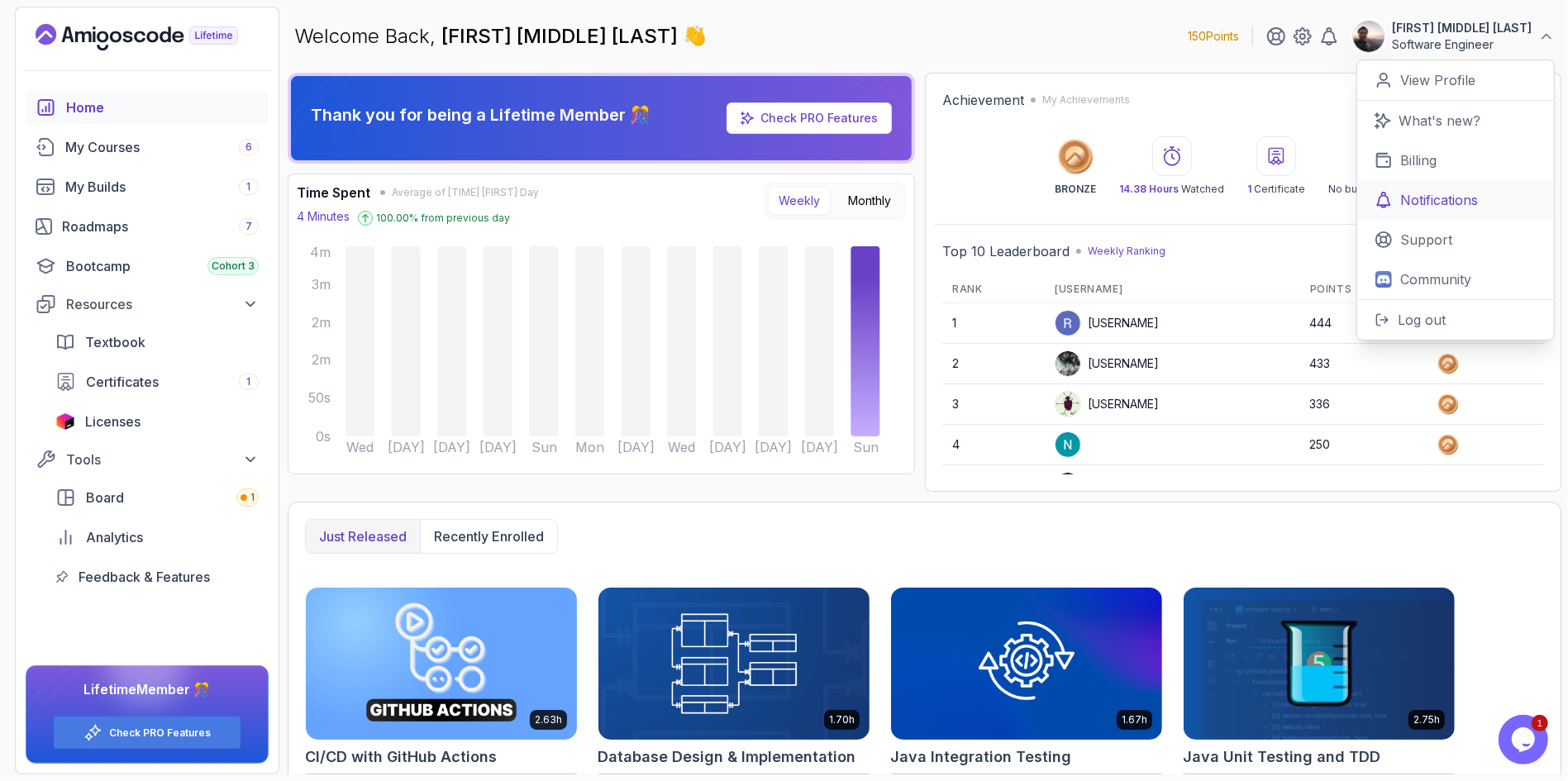 click on "Notifications" at bounding box center [1439, 200] 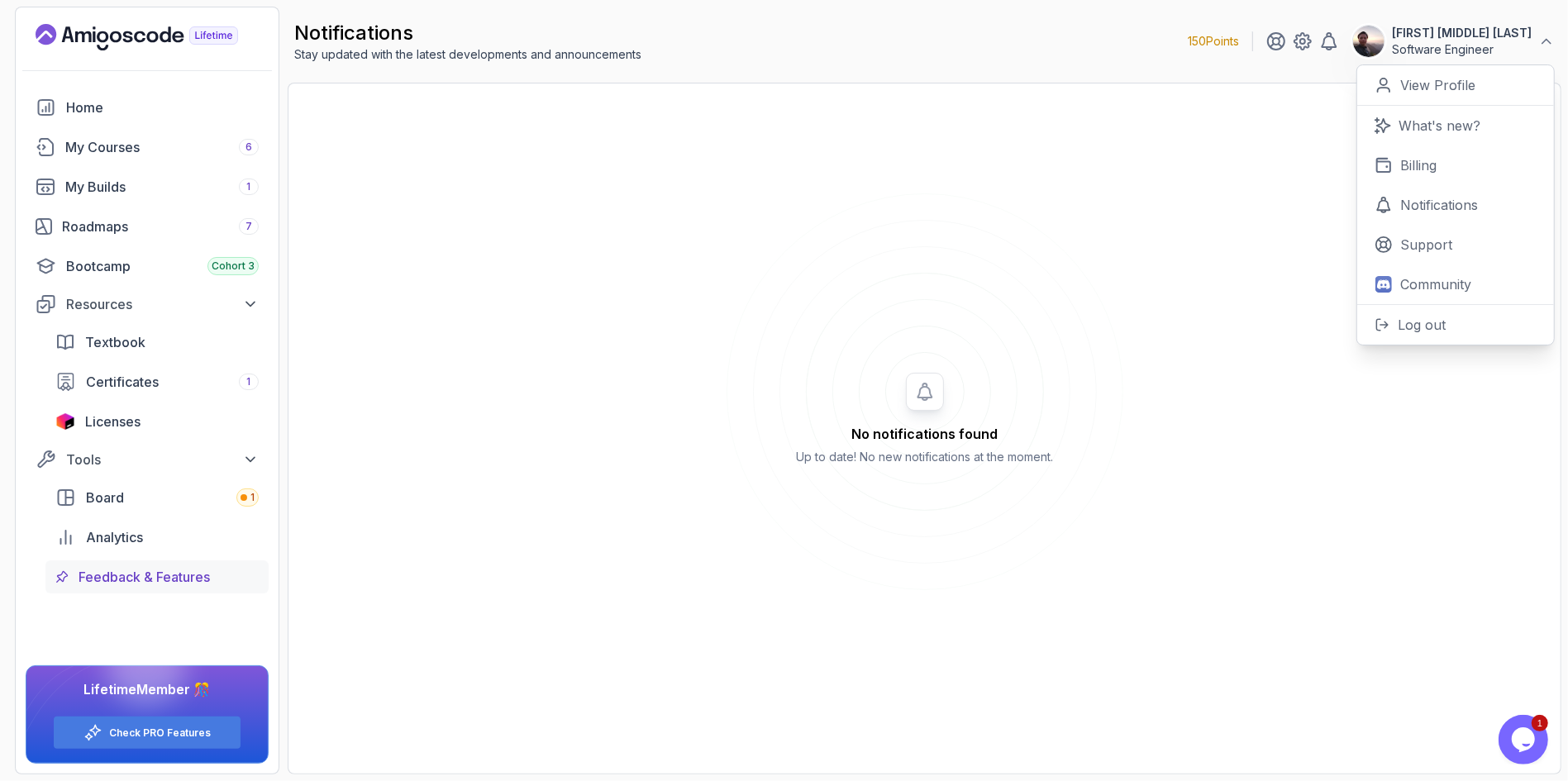 click on "Feedback & Features" at bounding box center (144, 577) 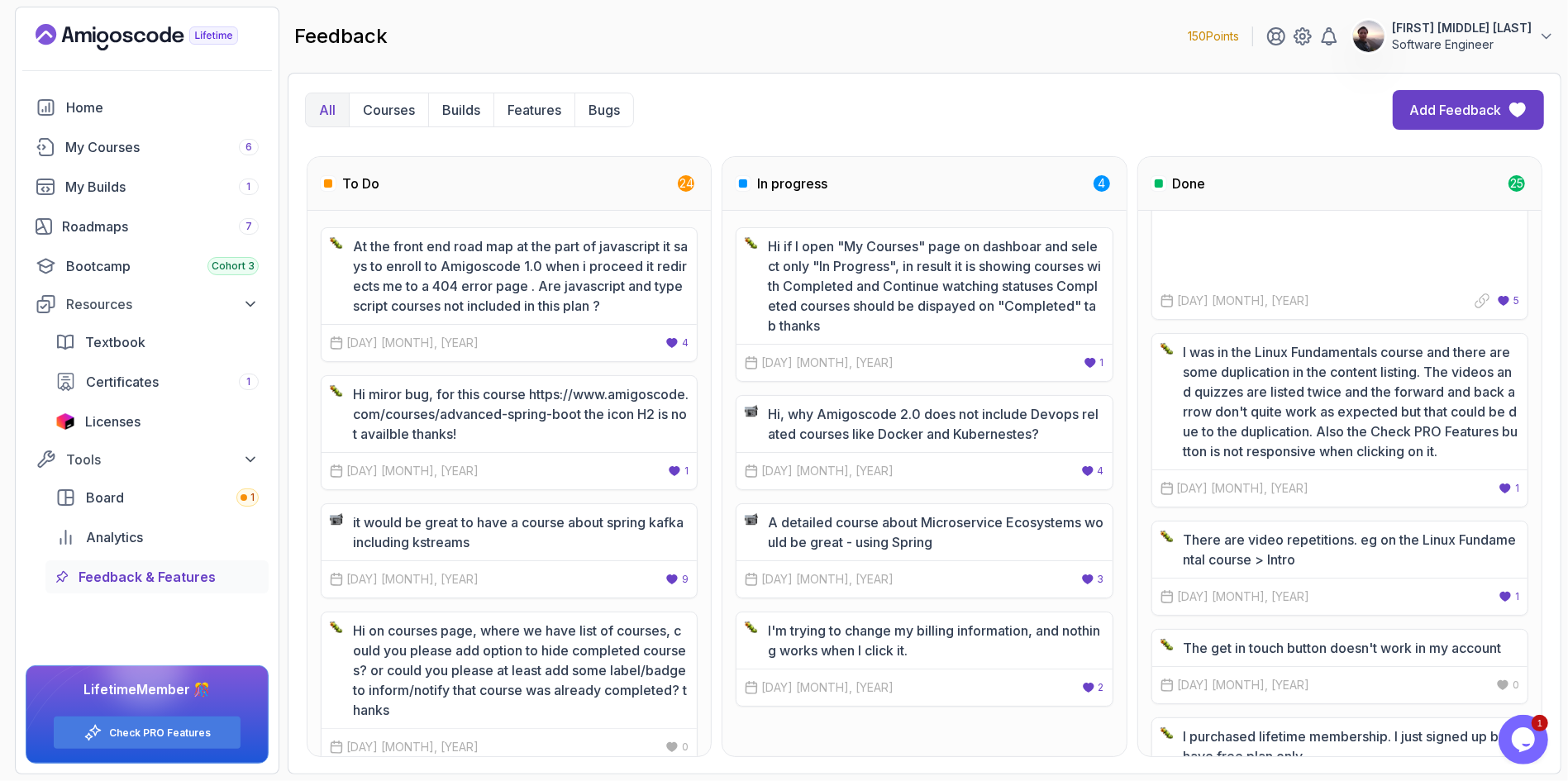 scroll, scrollTop: 660, scrollLeft: 0, axis: vertical 